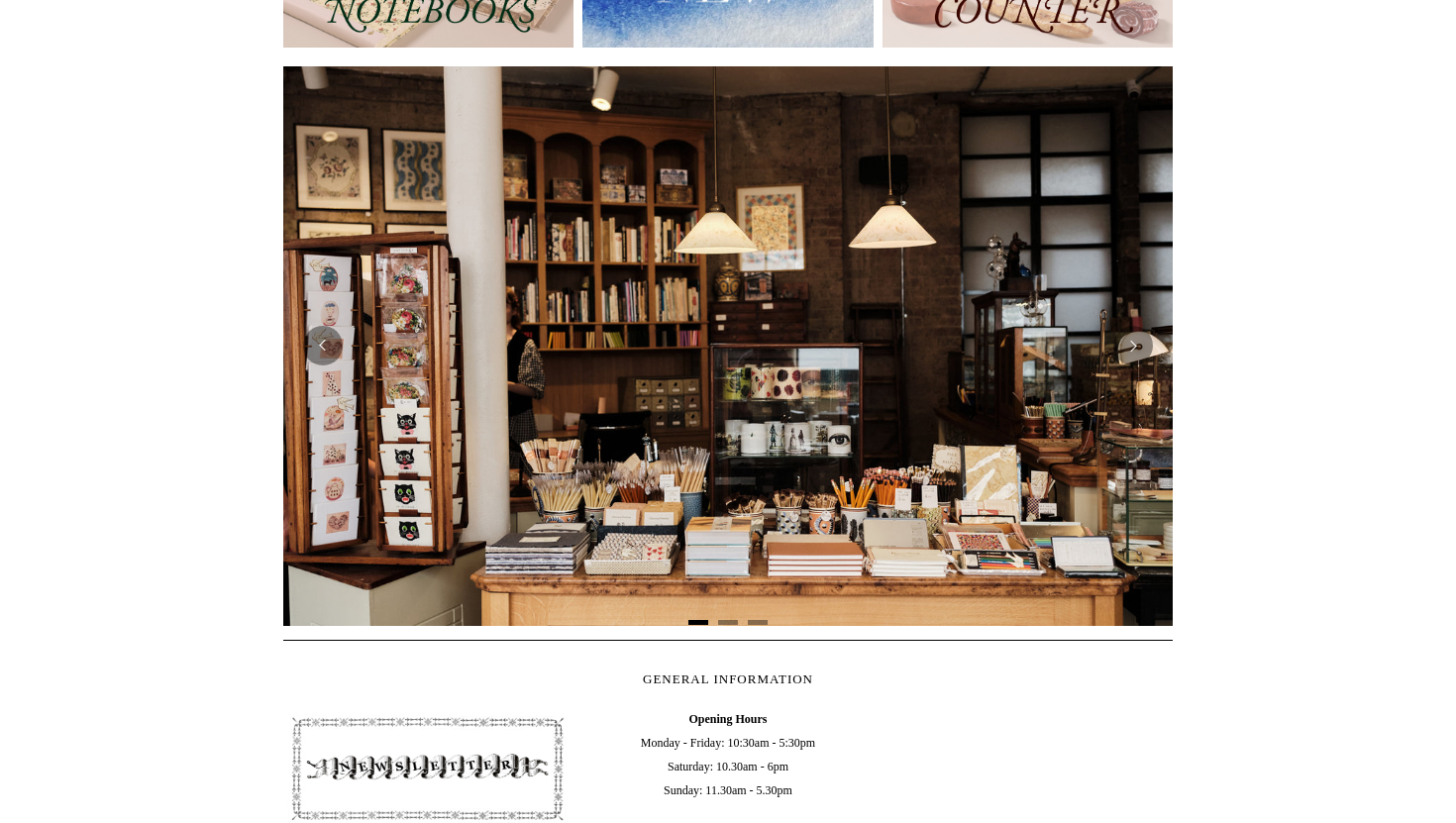 scroll, scrollTop: 338, scrollLeft: 0, axis: vertical 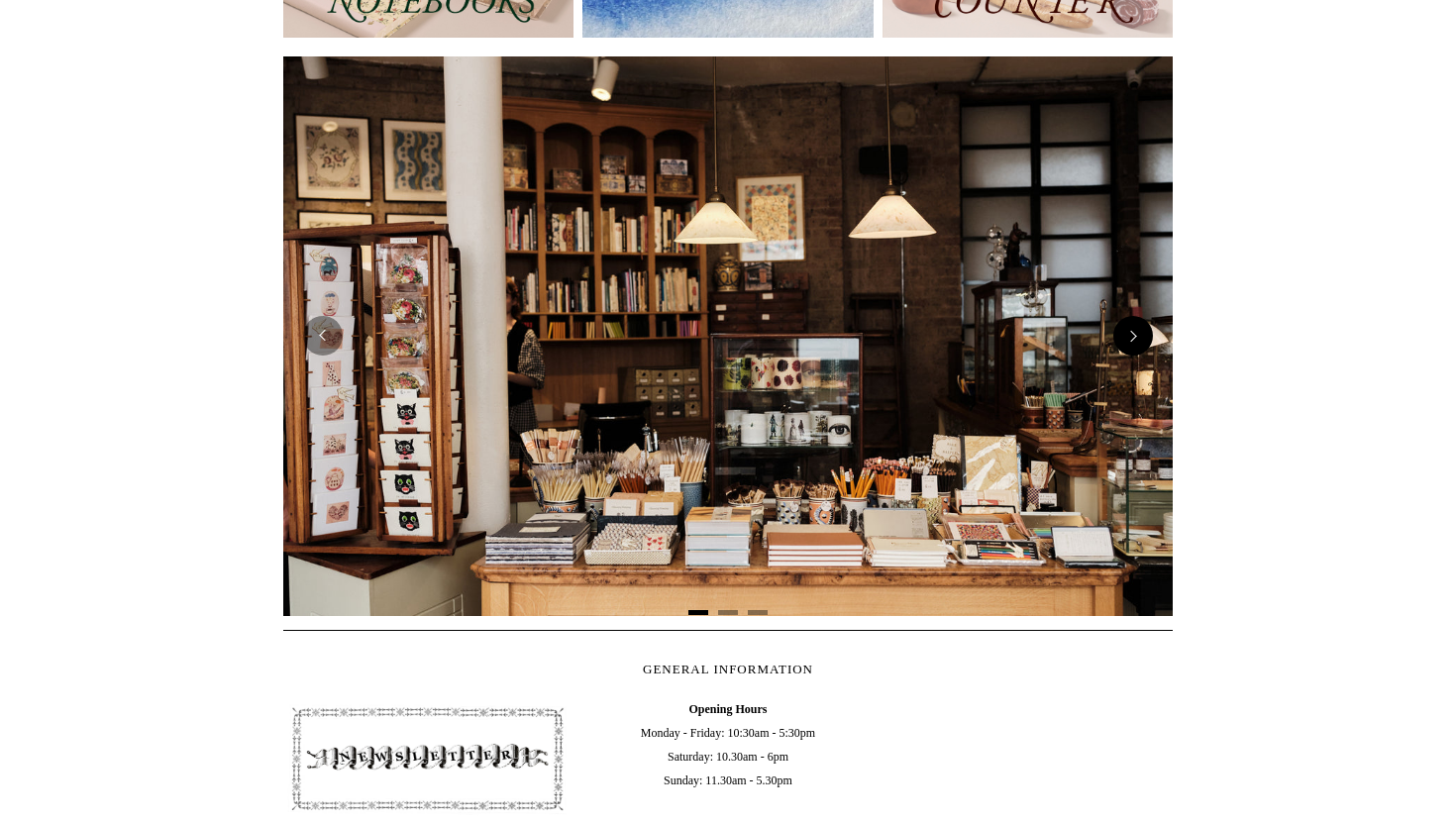 click at bounding box center [1133, 336] 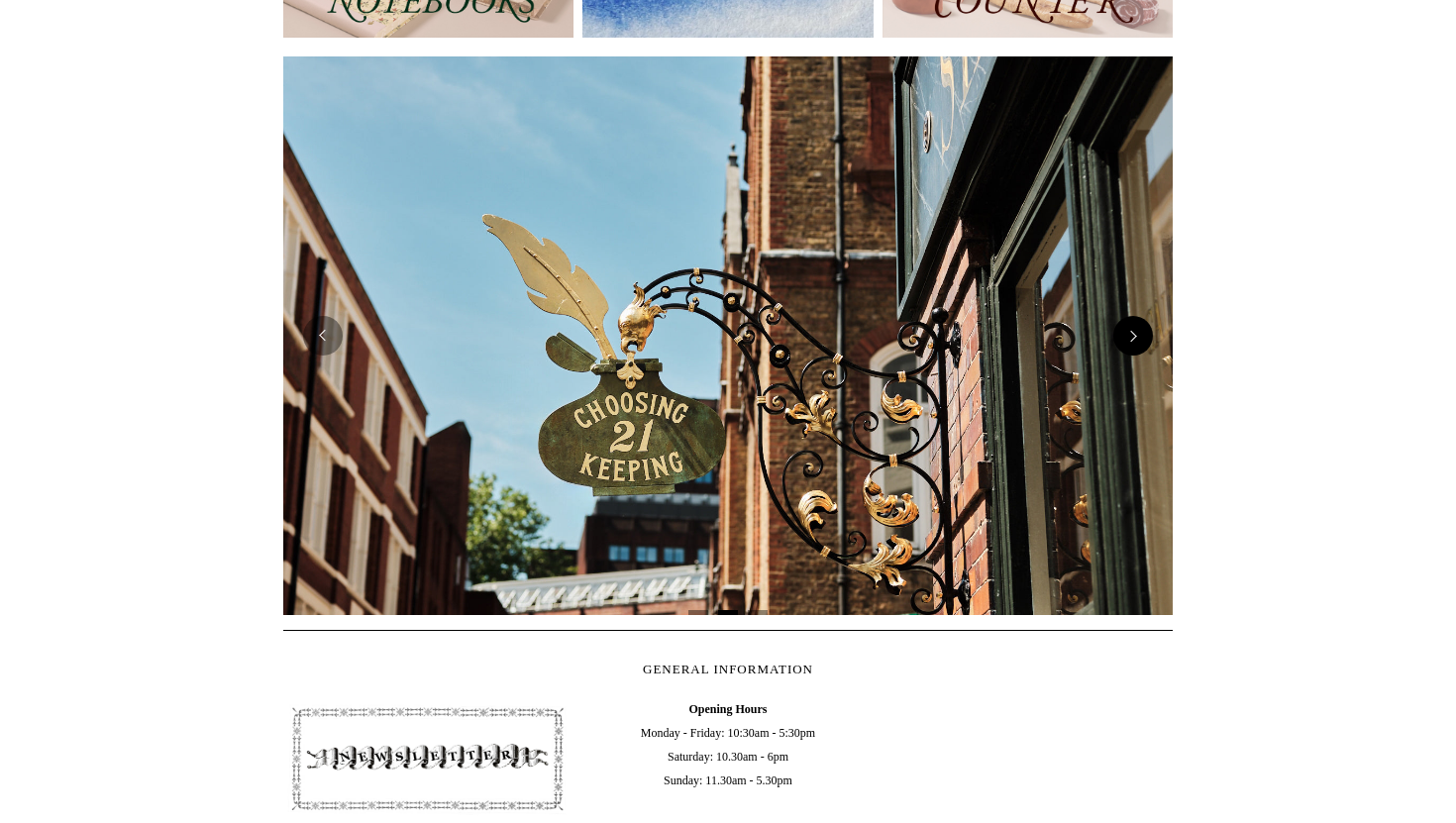 click at bounding box center [1133, 336] 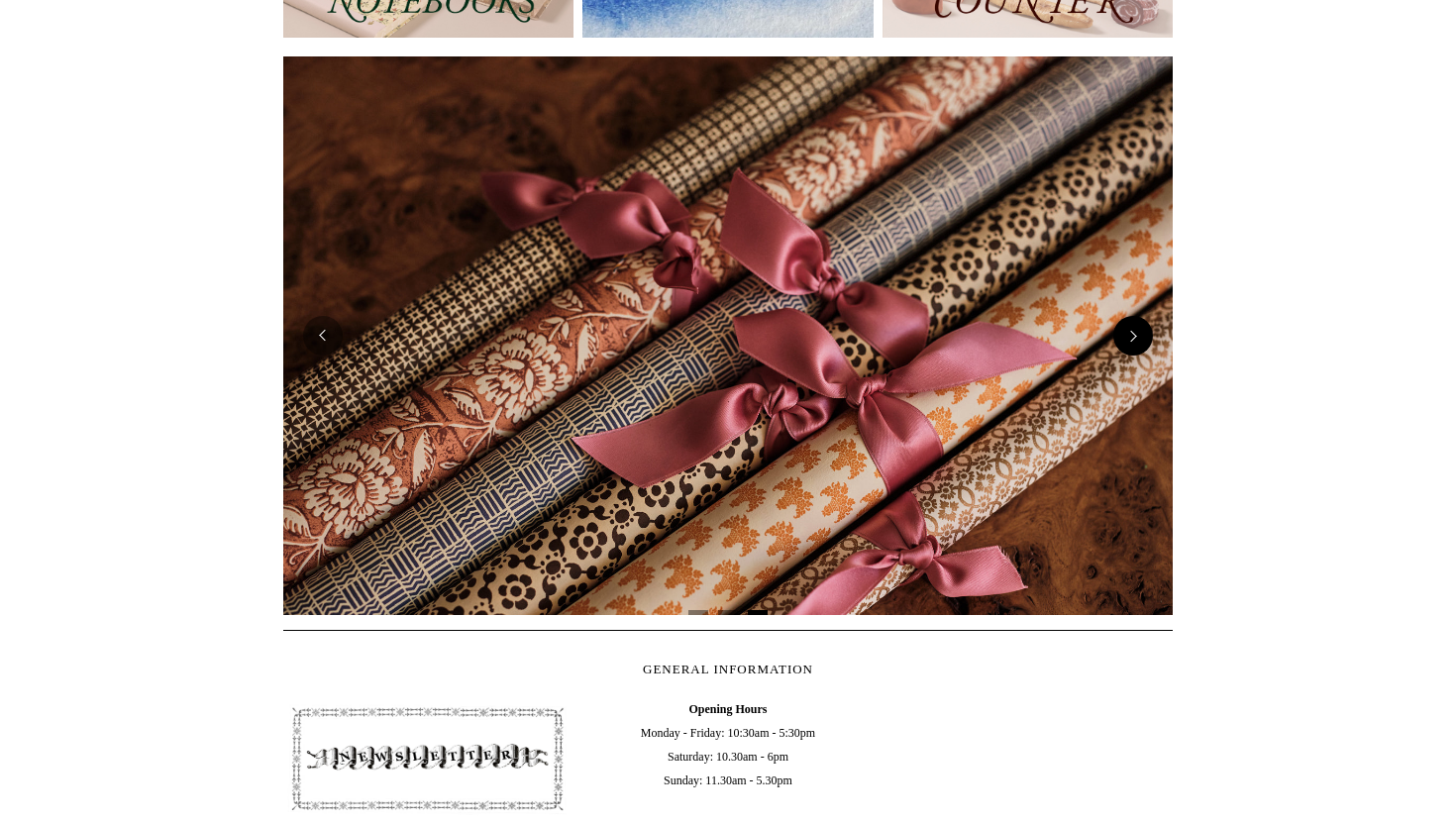 click at bounding box center (1133, 336) 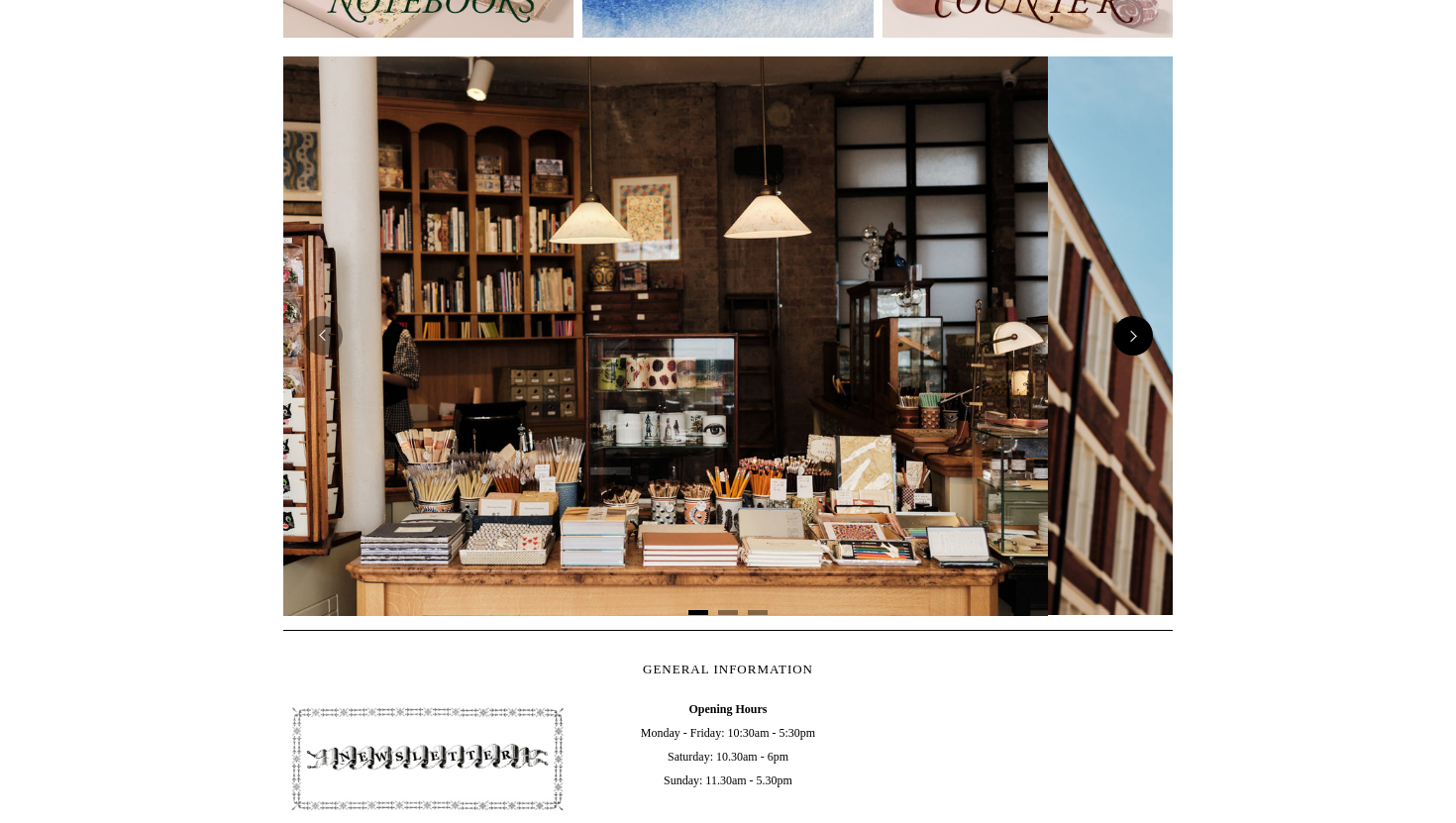 scroll, scrollTop: 0, scrollLeft: 7, axis: horizontal 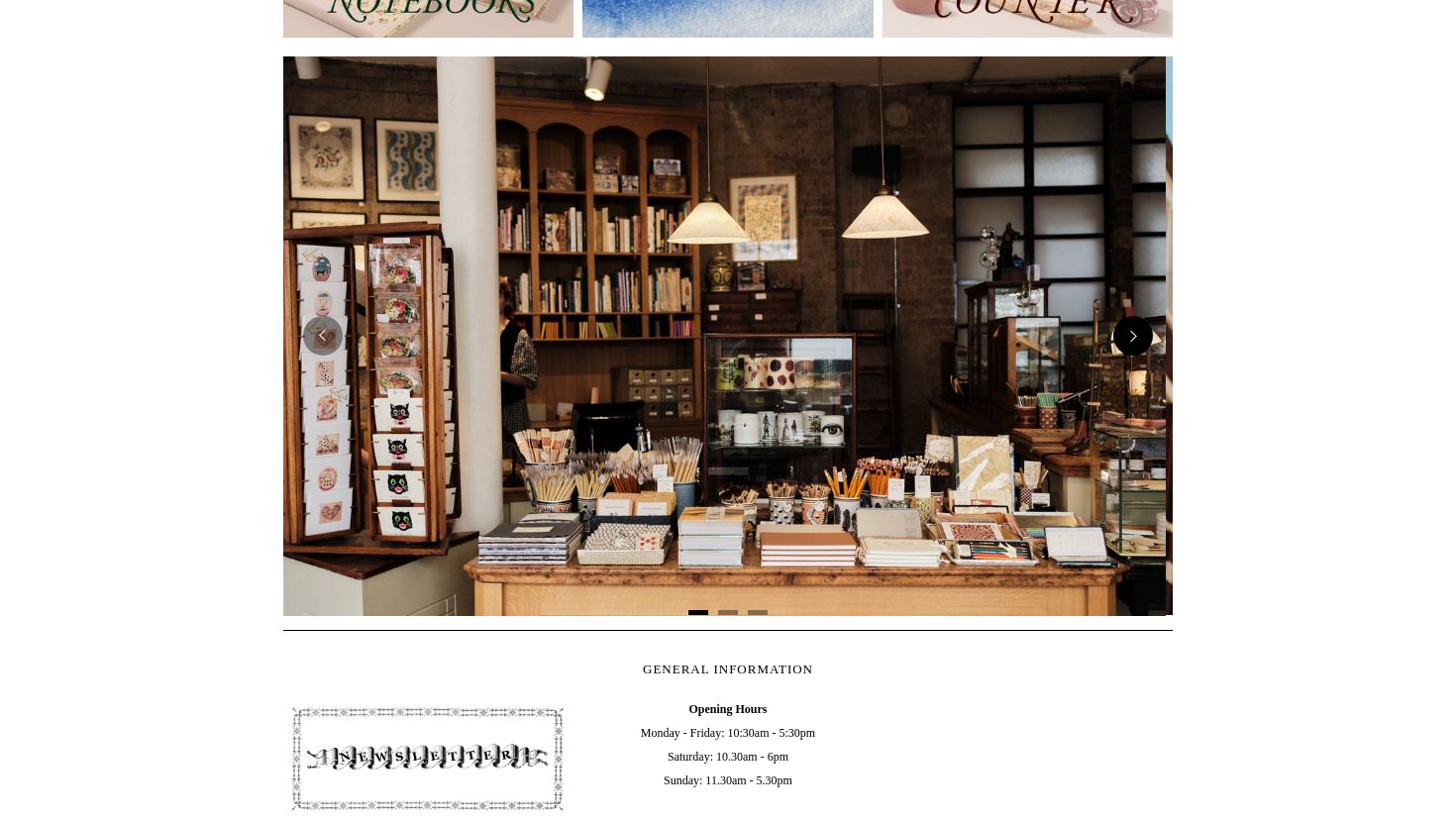 click at bounding box center [1133, 336] 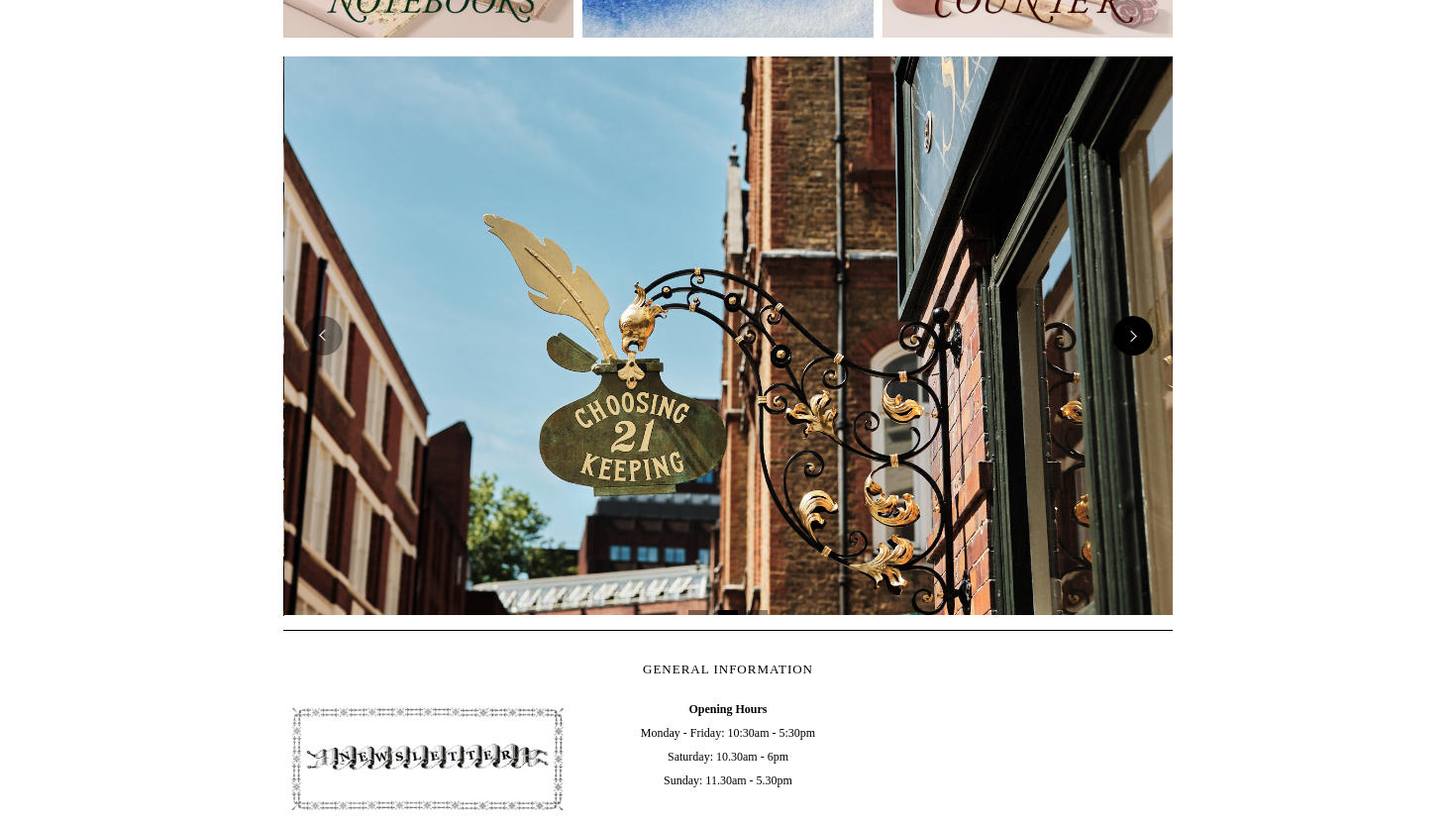 scroll, scrollTop: 0, scrollLeft: 889, axis: horizontal 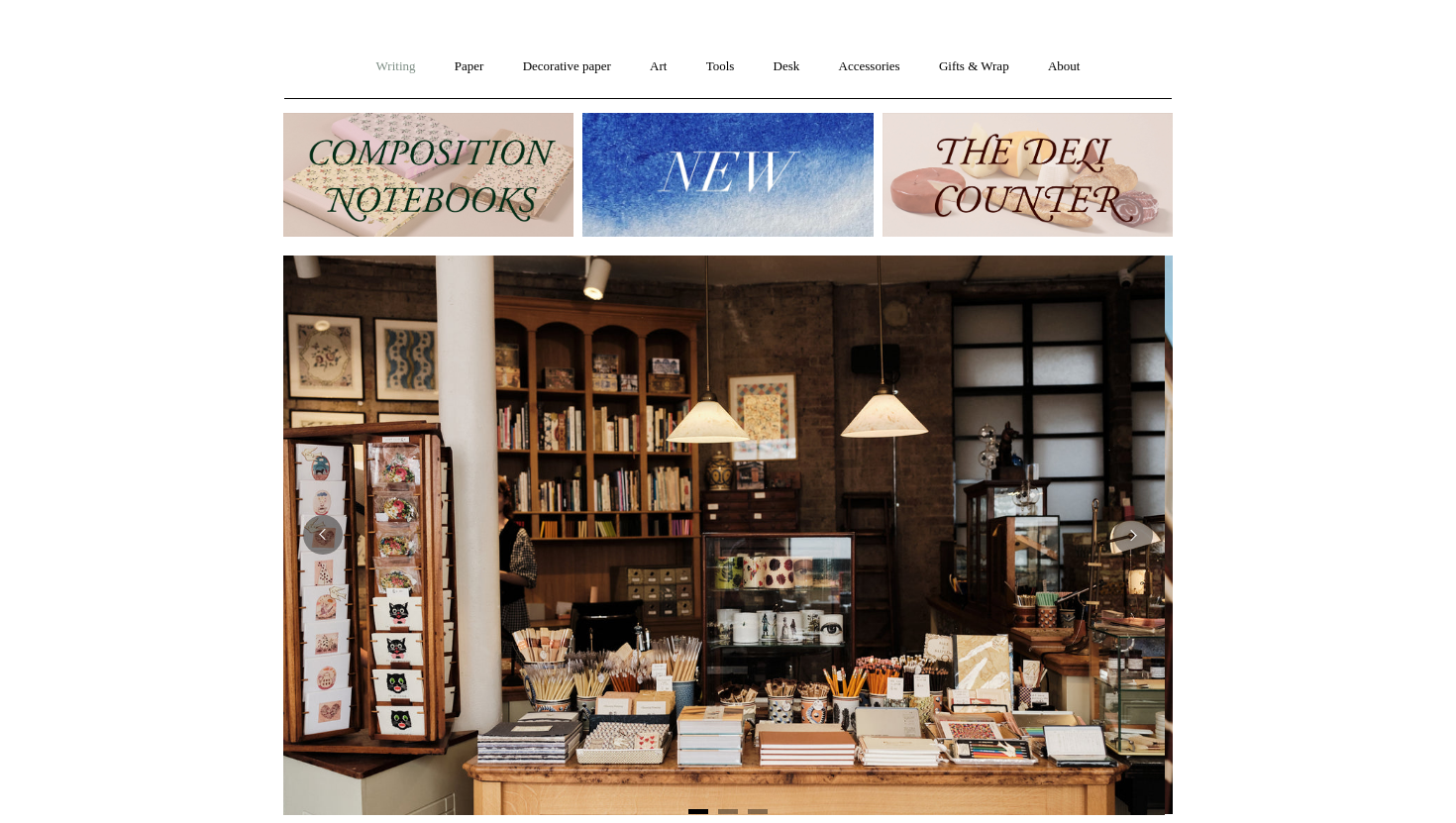click on "Writing +" at bounding box center (396, 66) 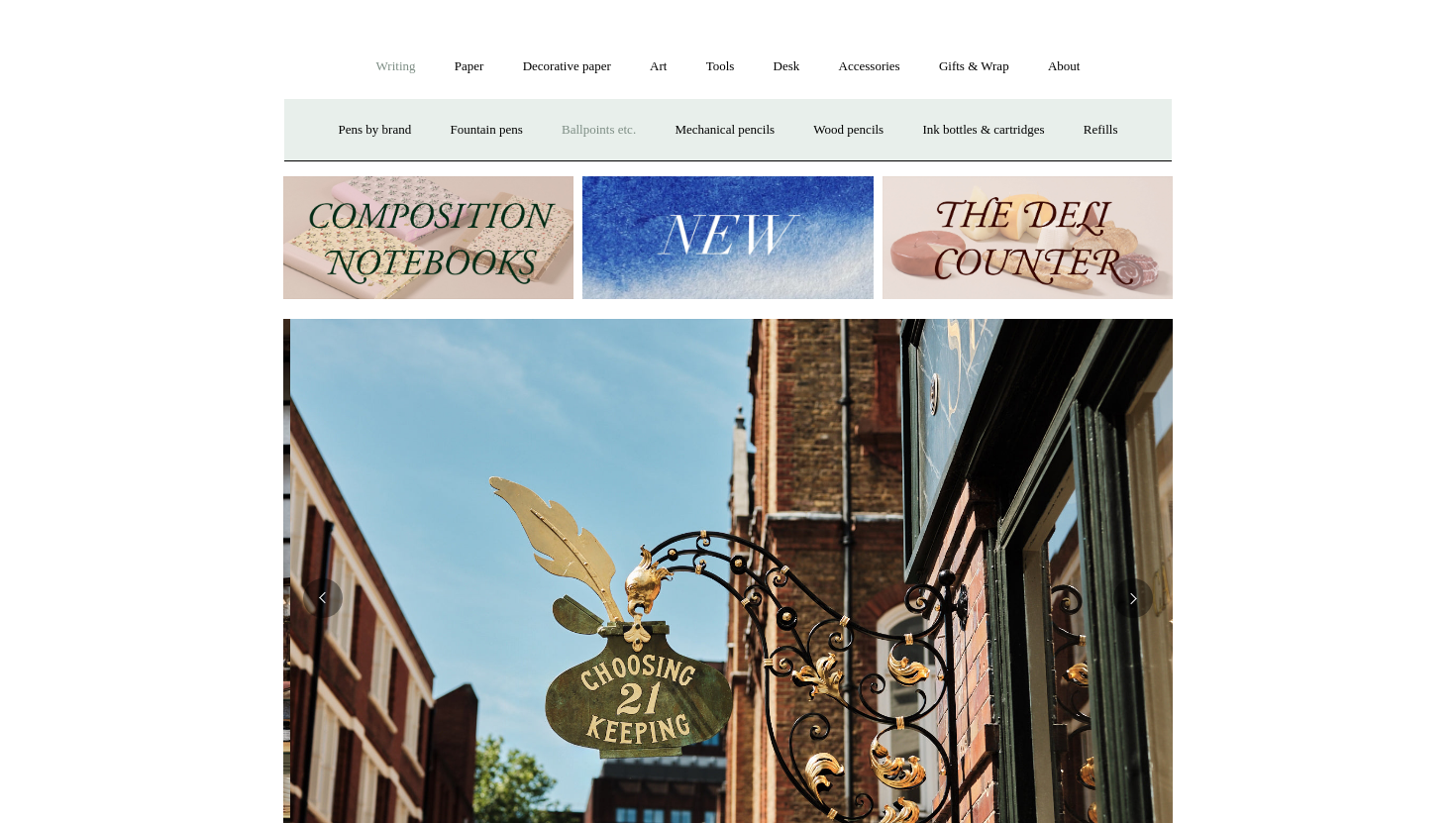 scroll, scrollTop: 0, scrollLeft: 889, axis: horizontal 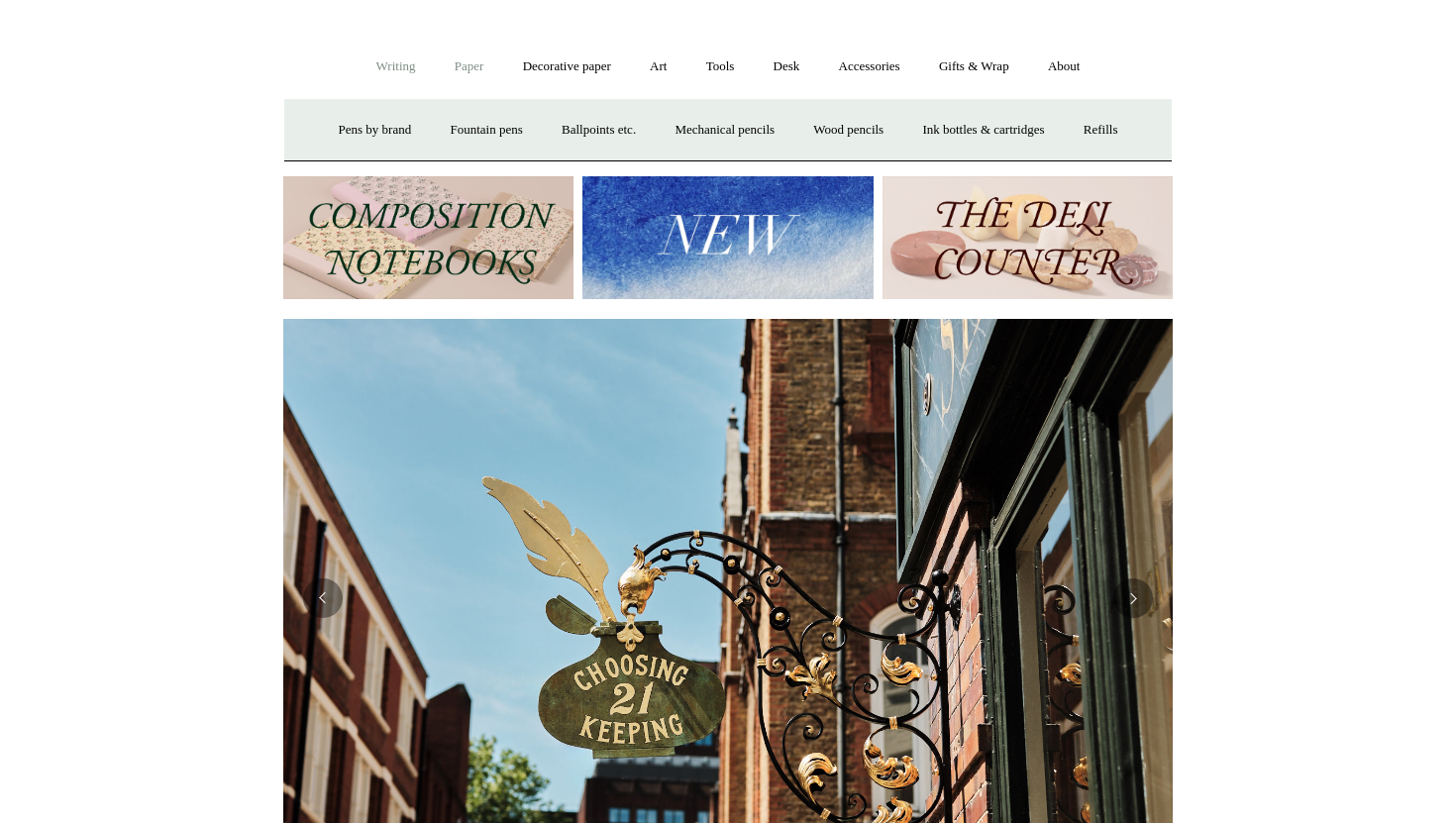 click on "Paper +" at bounding box center (469, 66) 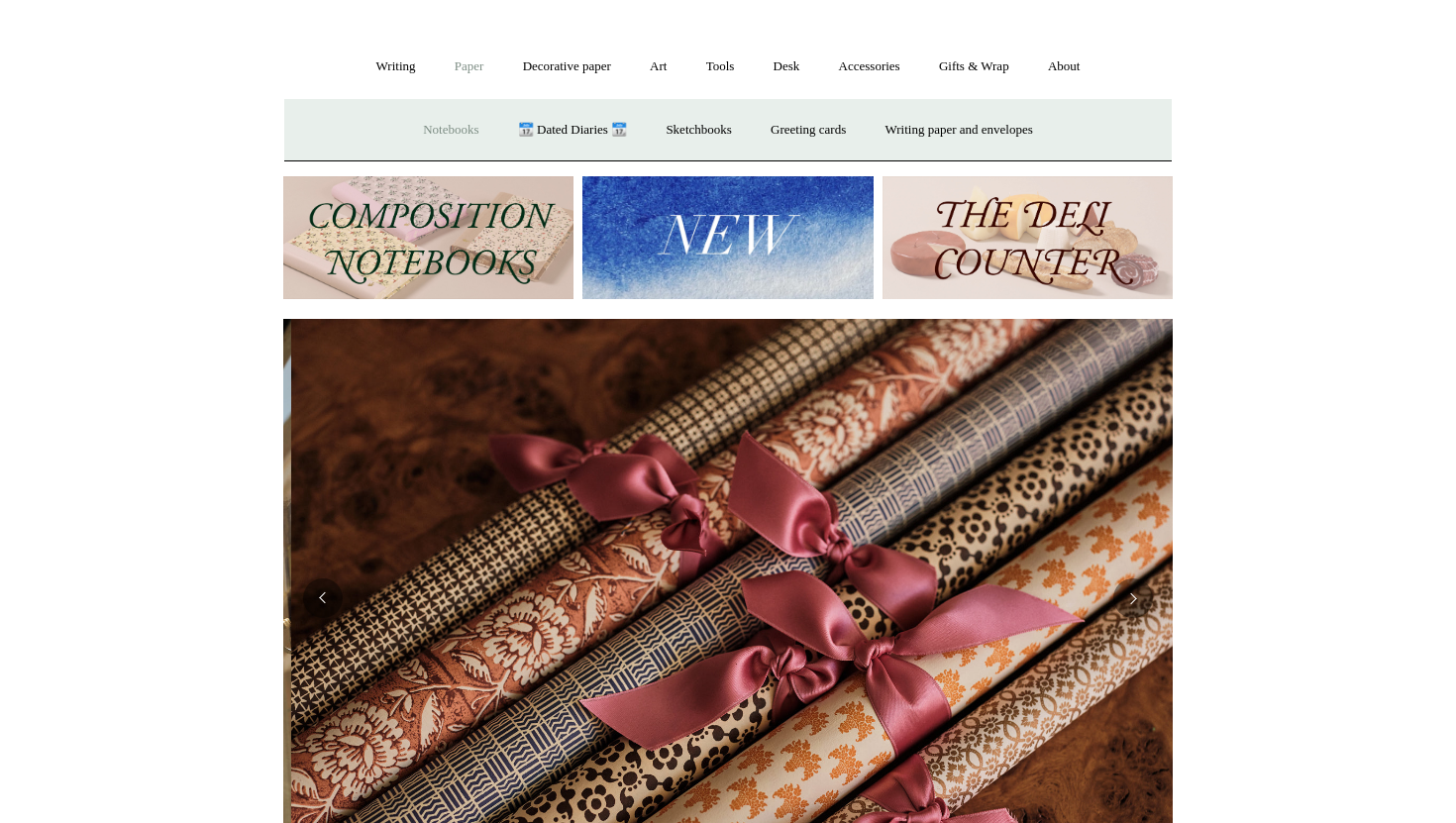 scroll, scrollTop: 0, scrollLeft: 1779, axis: horizontal 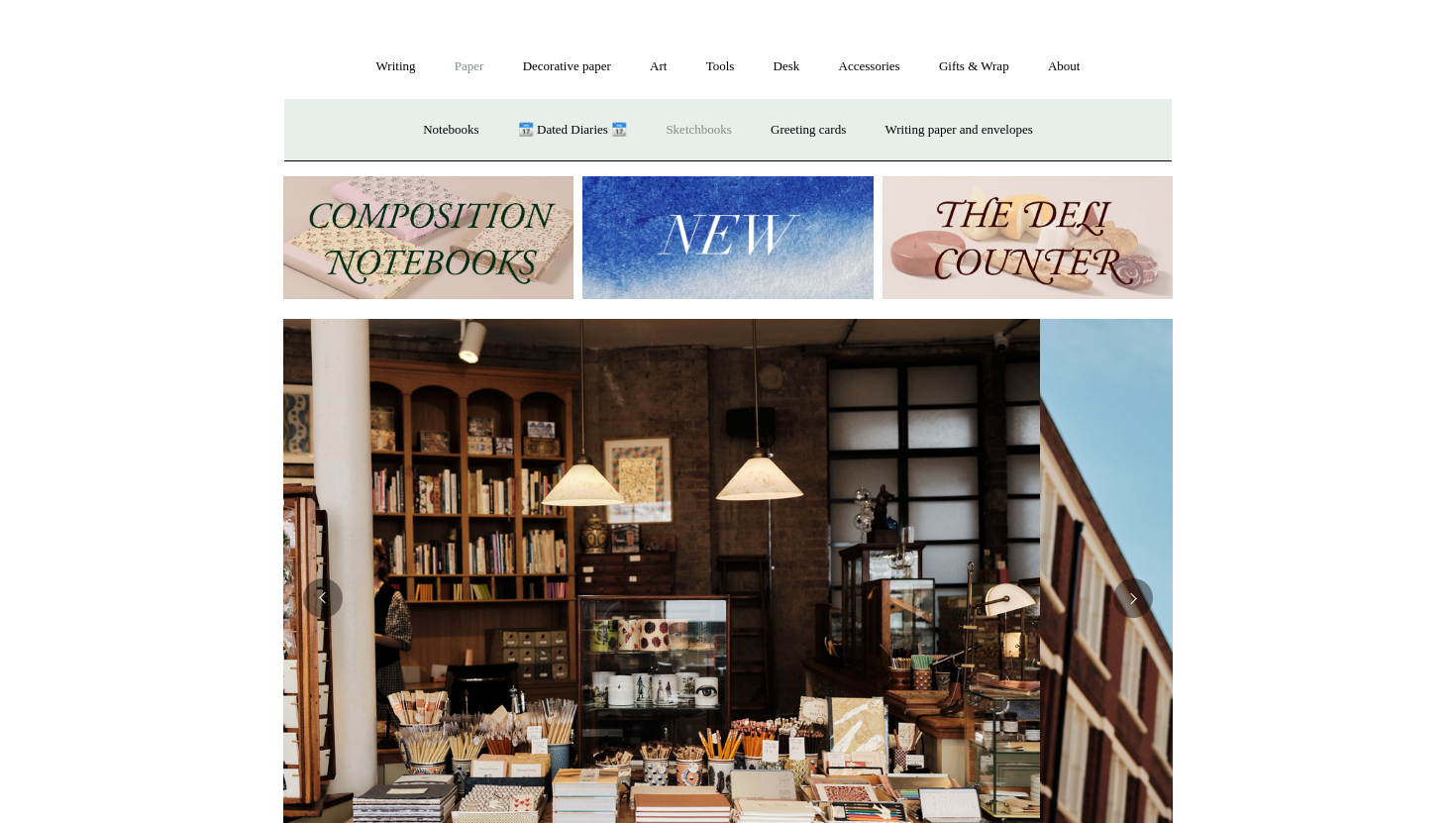 click on "Sketchbooks +" at bounding box center (698, 130) 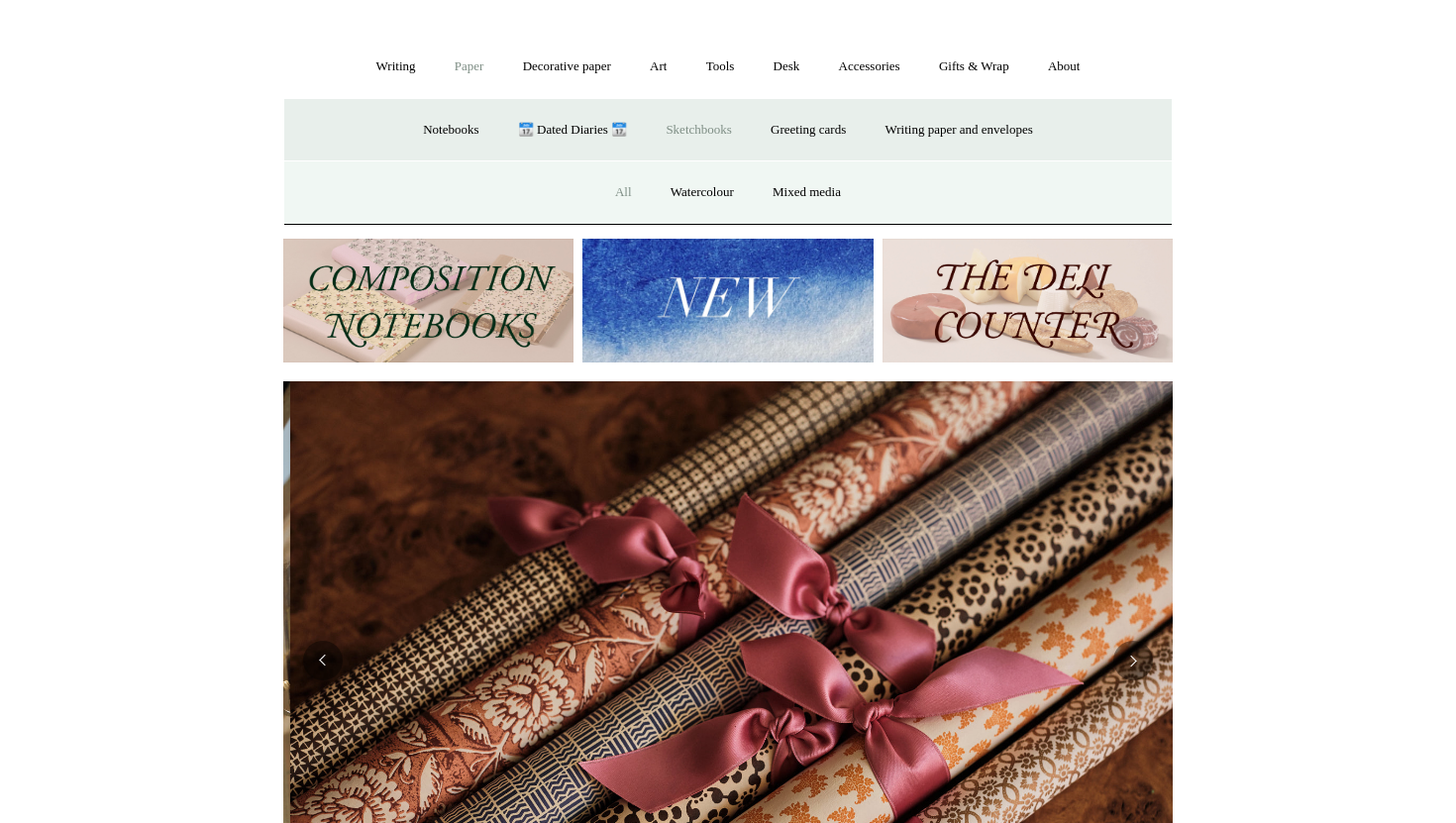 scroll, scrollTop: 0, scrollLeft: 1779, axis: horizontal 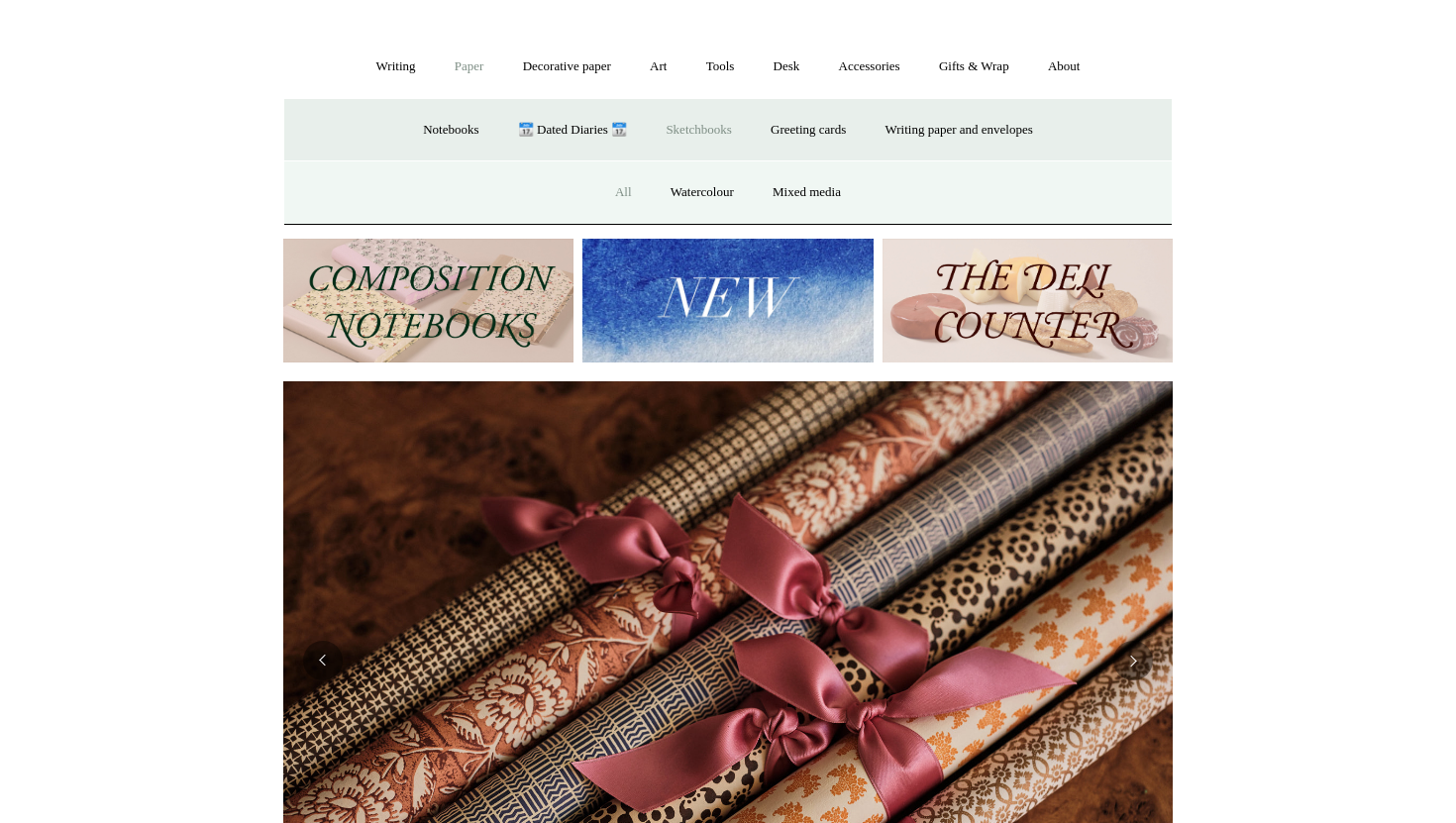 click on "All" at bounding box center (623, 192) 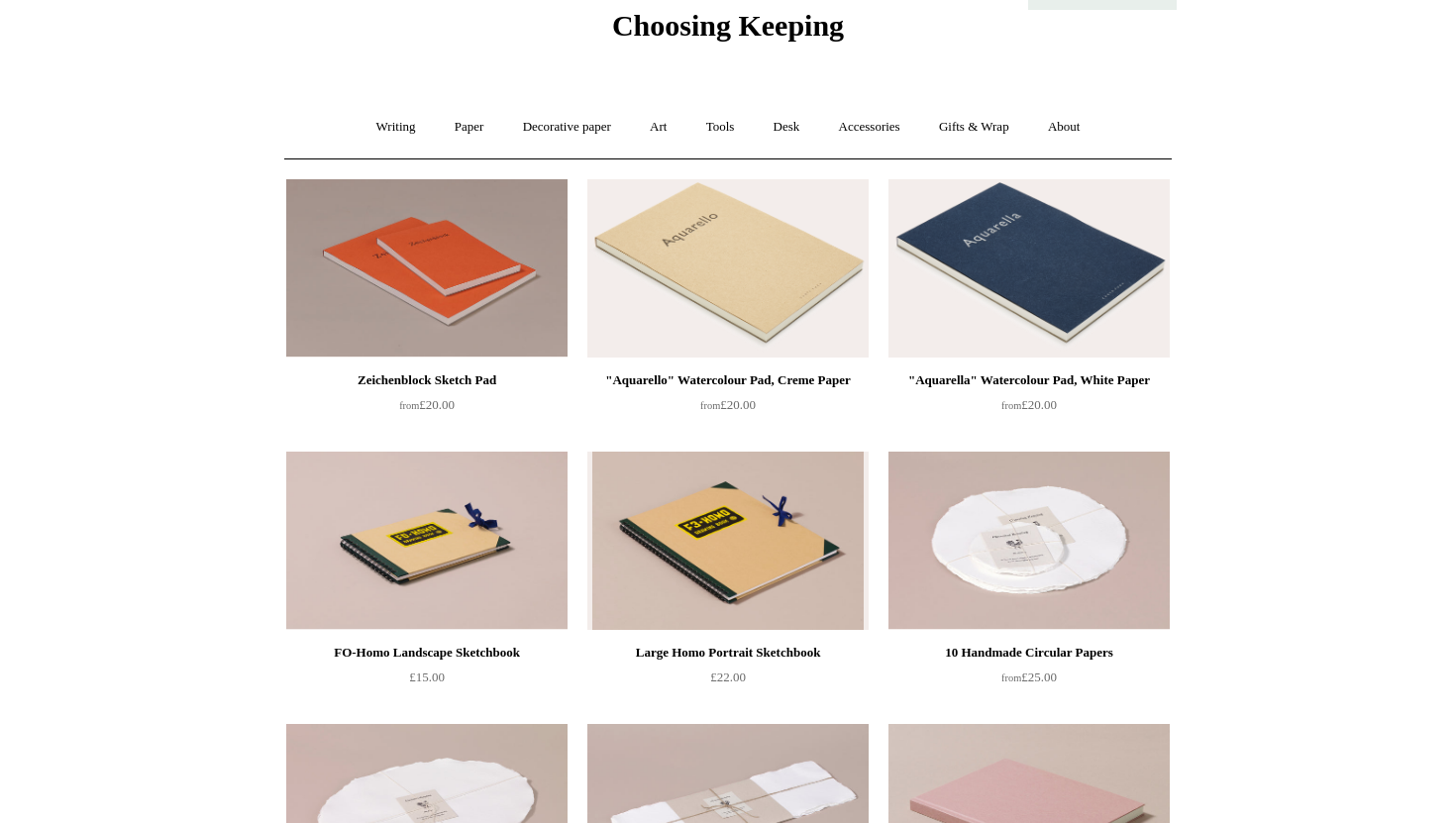 scroll, scrollTop: 0, scrollLeft: 0, axis: both 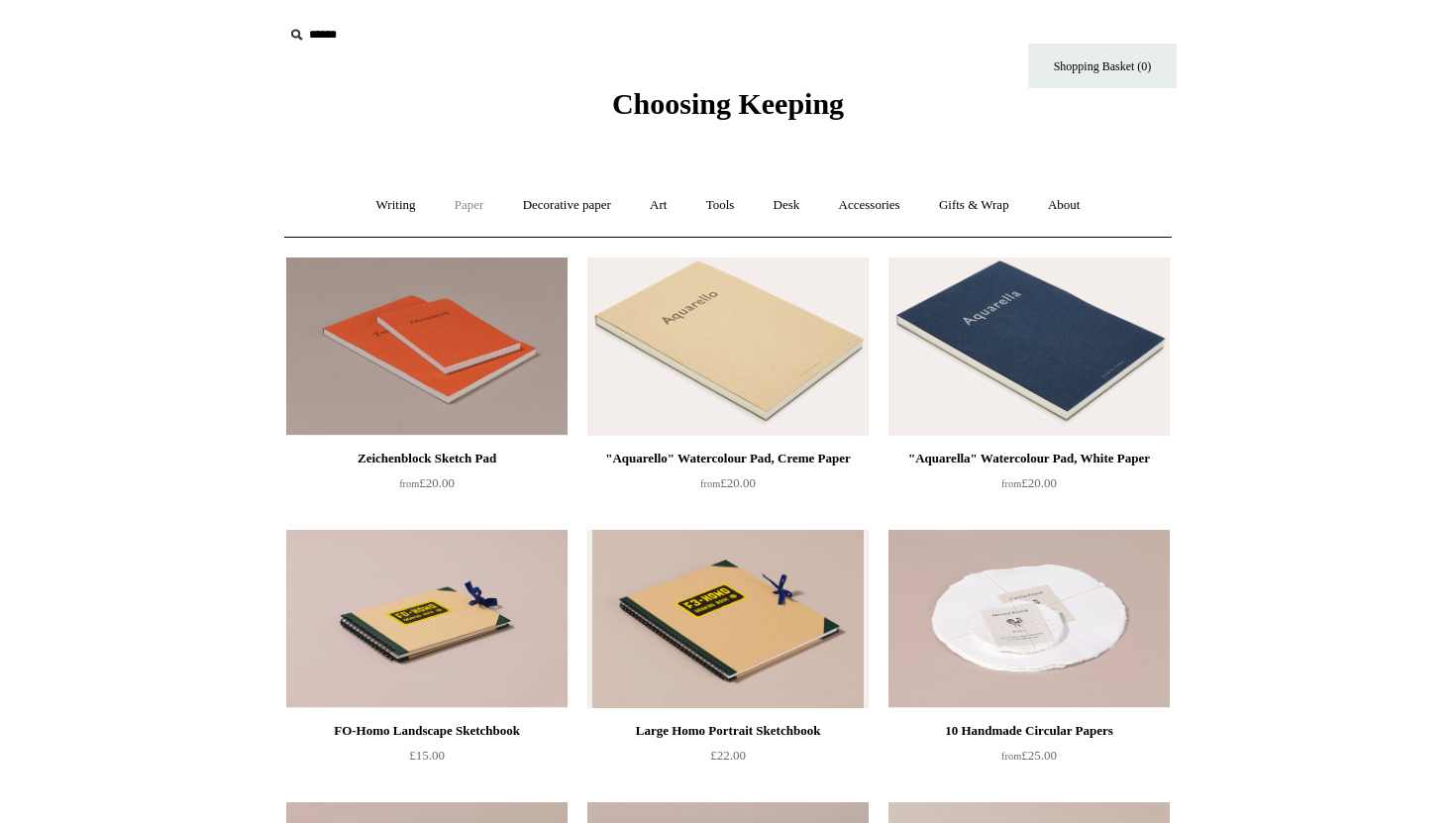 click on "Paper +" at bounding box center [469, 205] 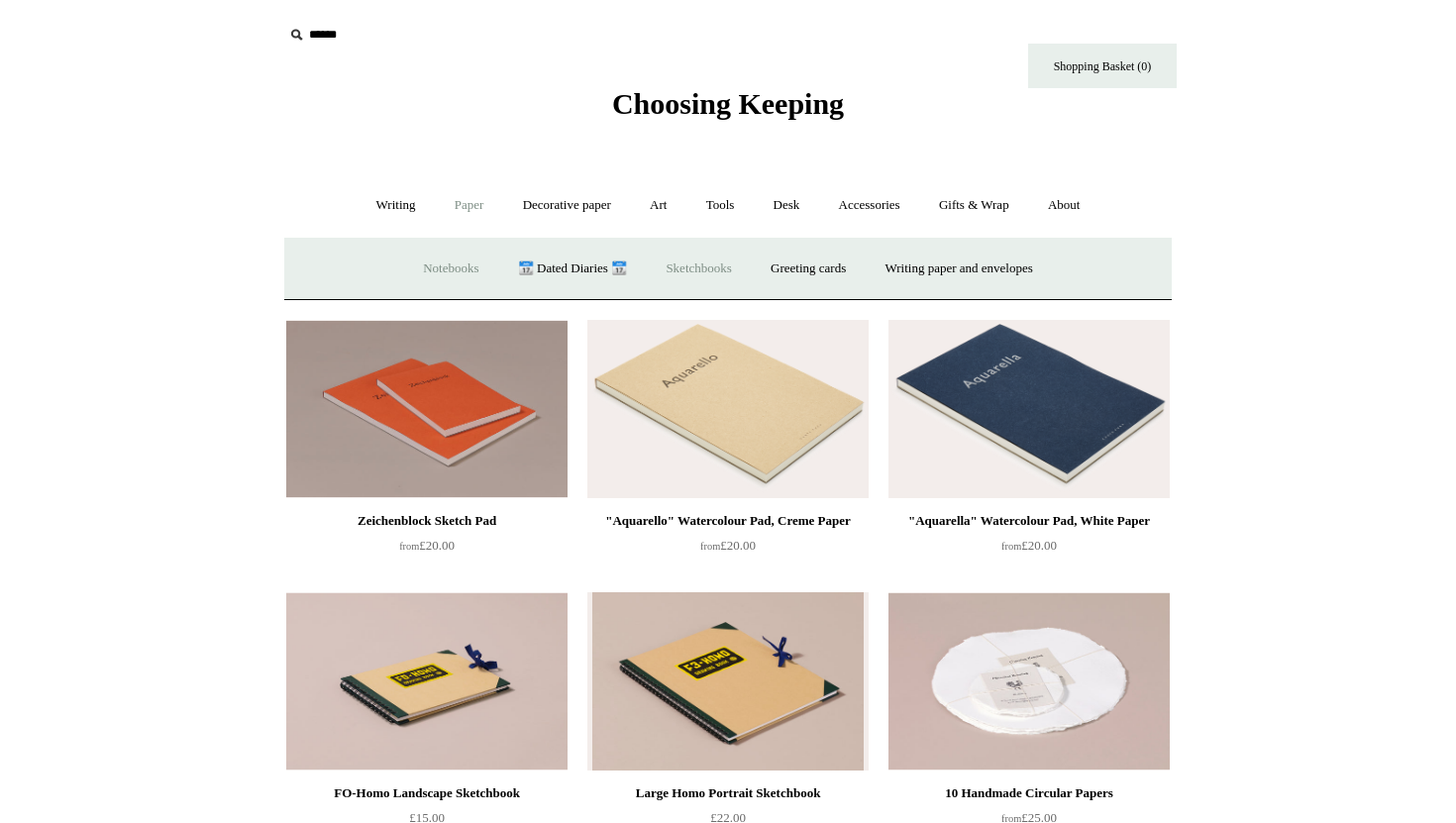 click on "Notebooks +" at bounding box center [451, 268] 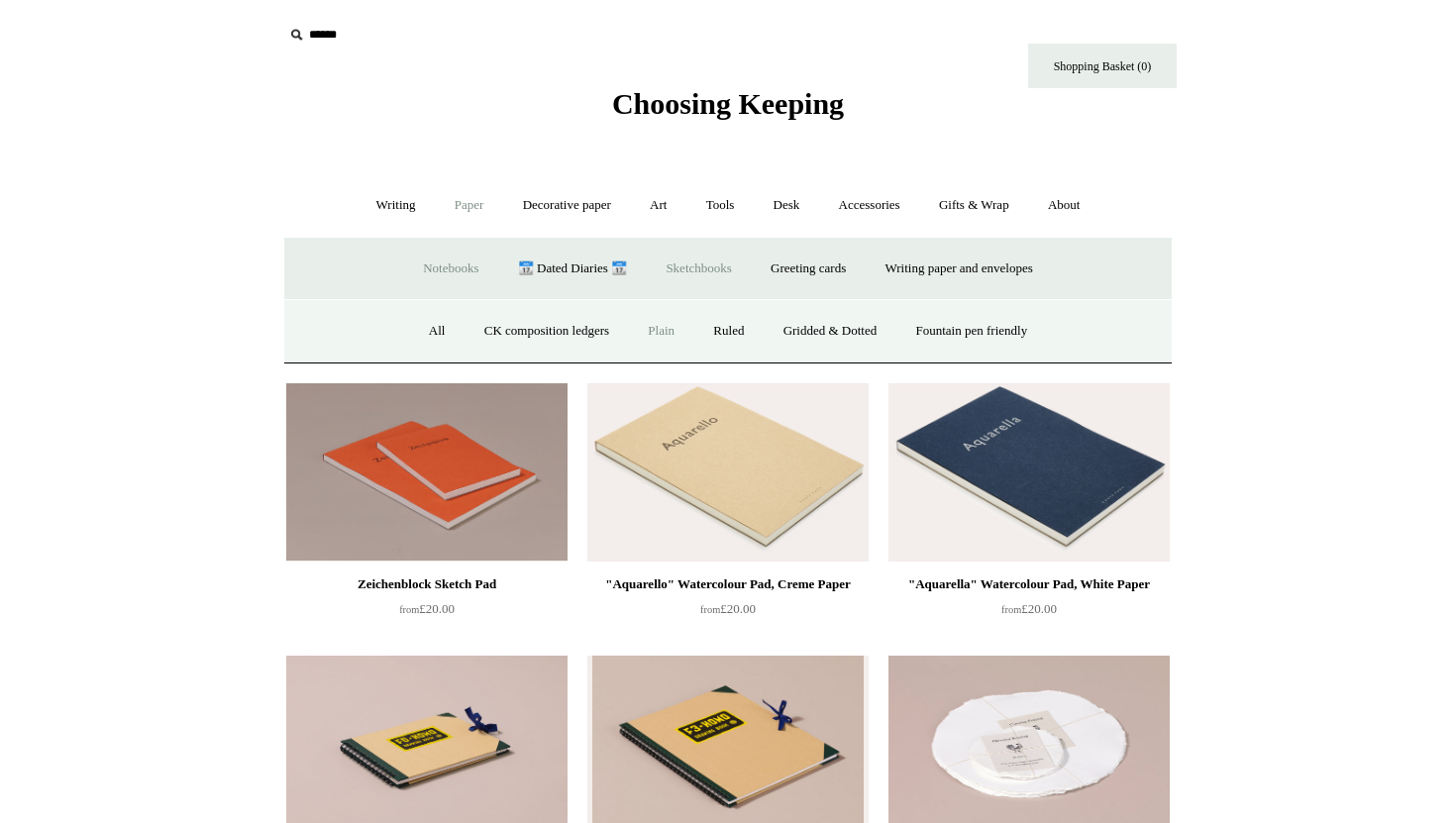 click on "Plain" at bounding box center [661, 331] 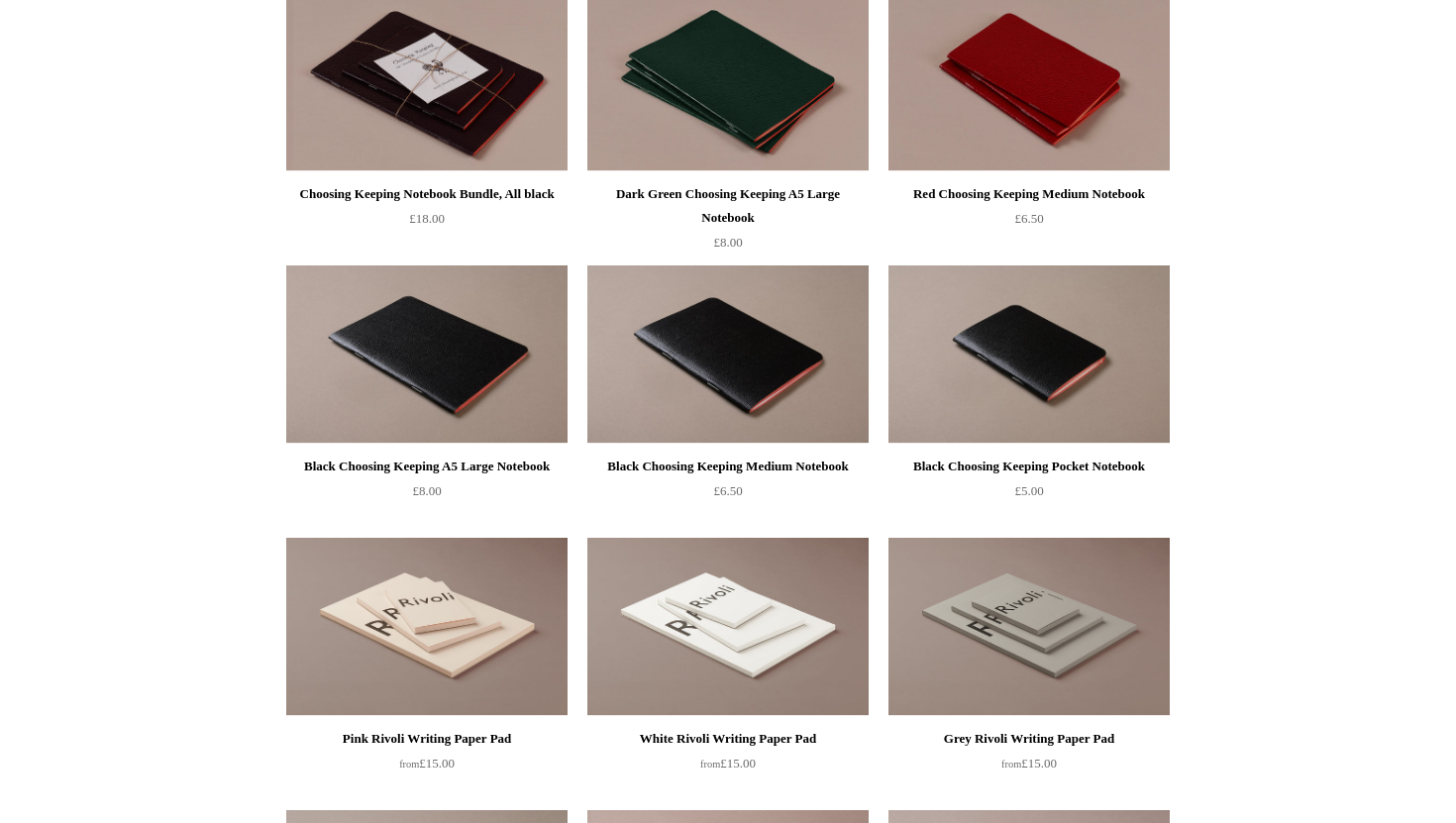 scroll, scrollTop: 0, scrollLeft: 0, axis: both 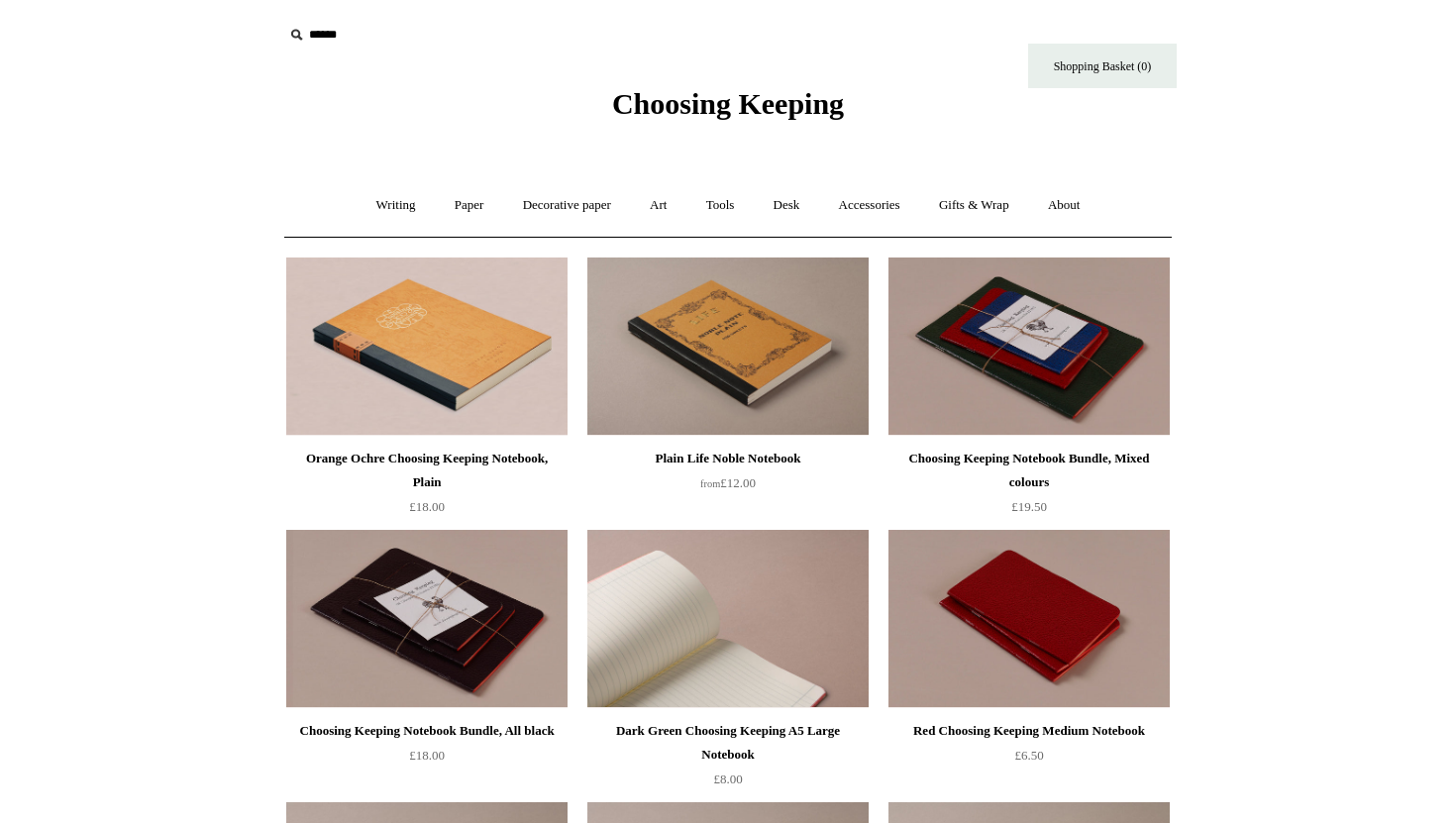 click at bounding box center [728, 619] 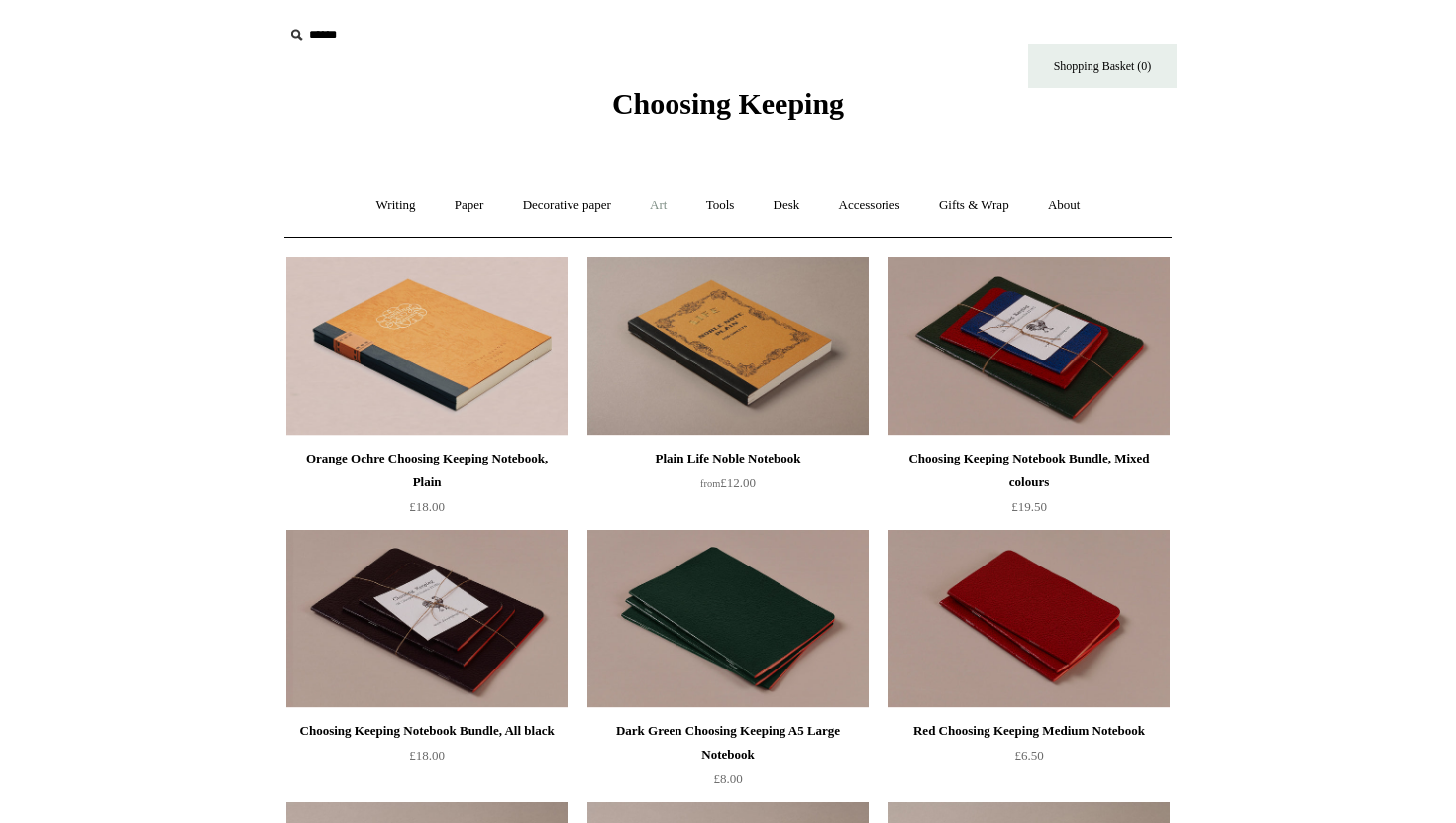 click on "Art +" at bounding box center [658, 205] 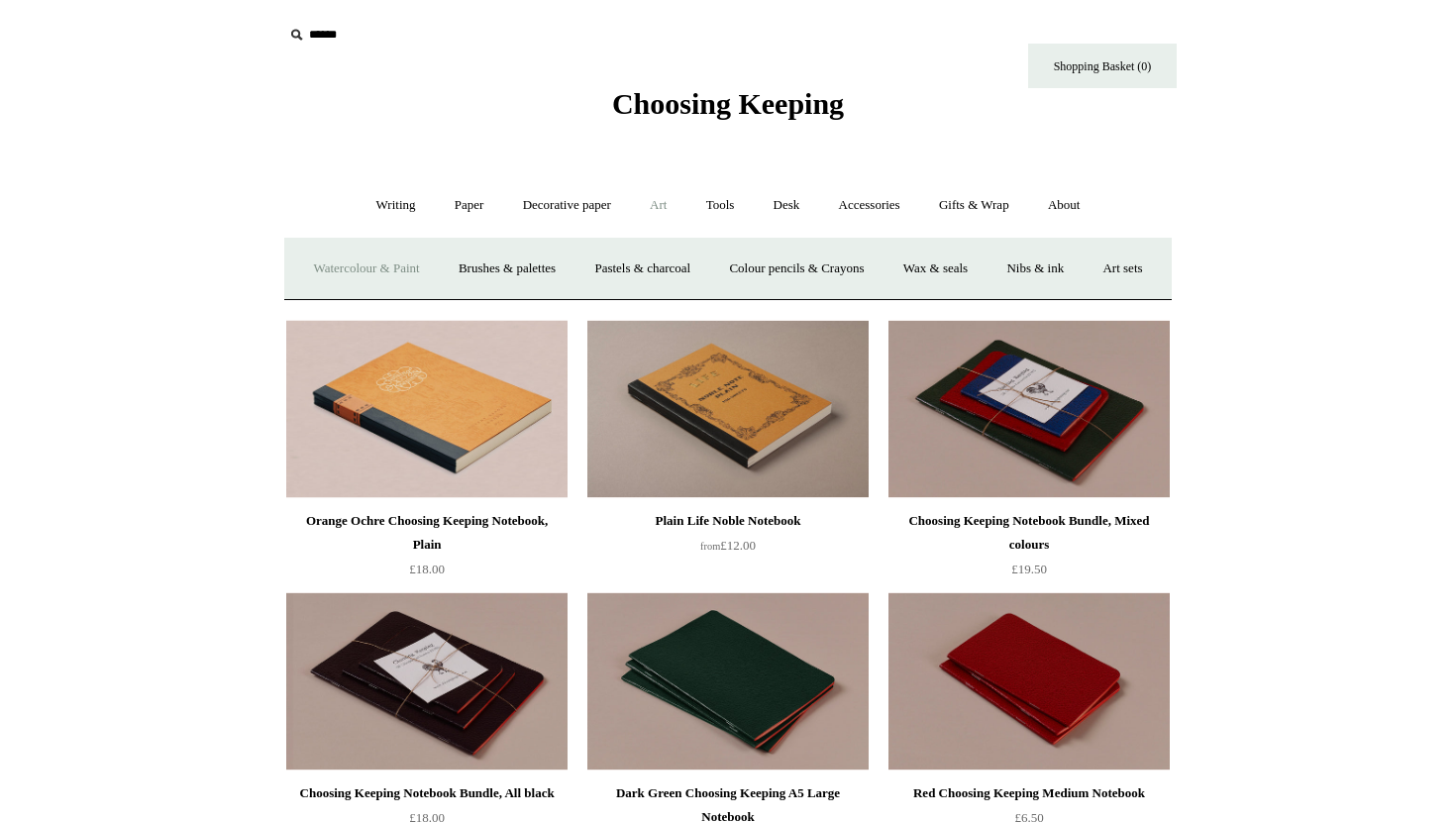 click on "Watercolour & Paint" at bounding box center (365, 268) 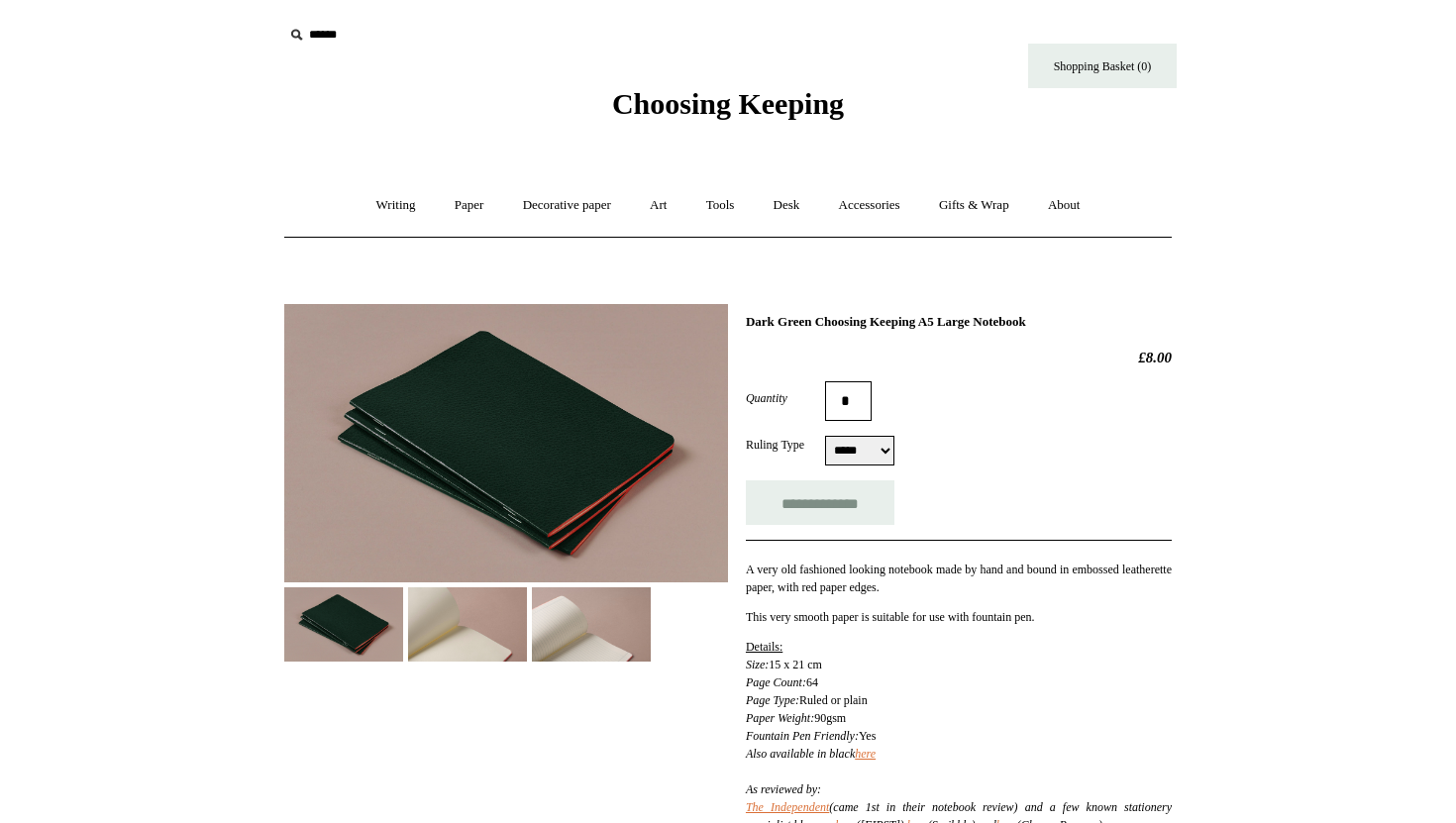 scroll, scrollTop: 0, scrollLeft: 0, axis: both 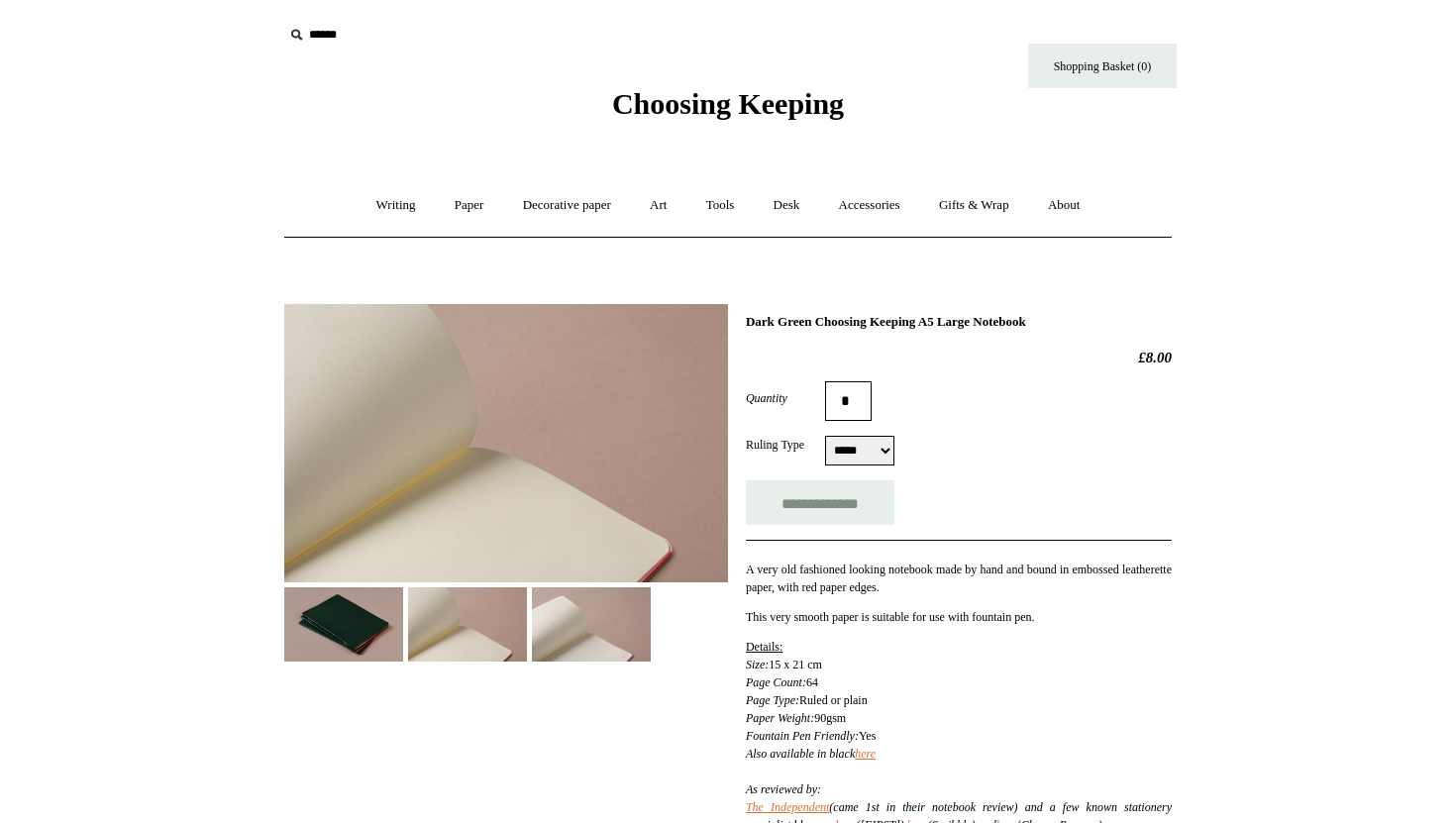 click at bounding box center [591, 624] 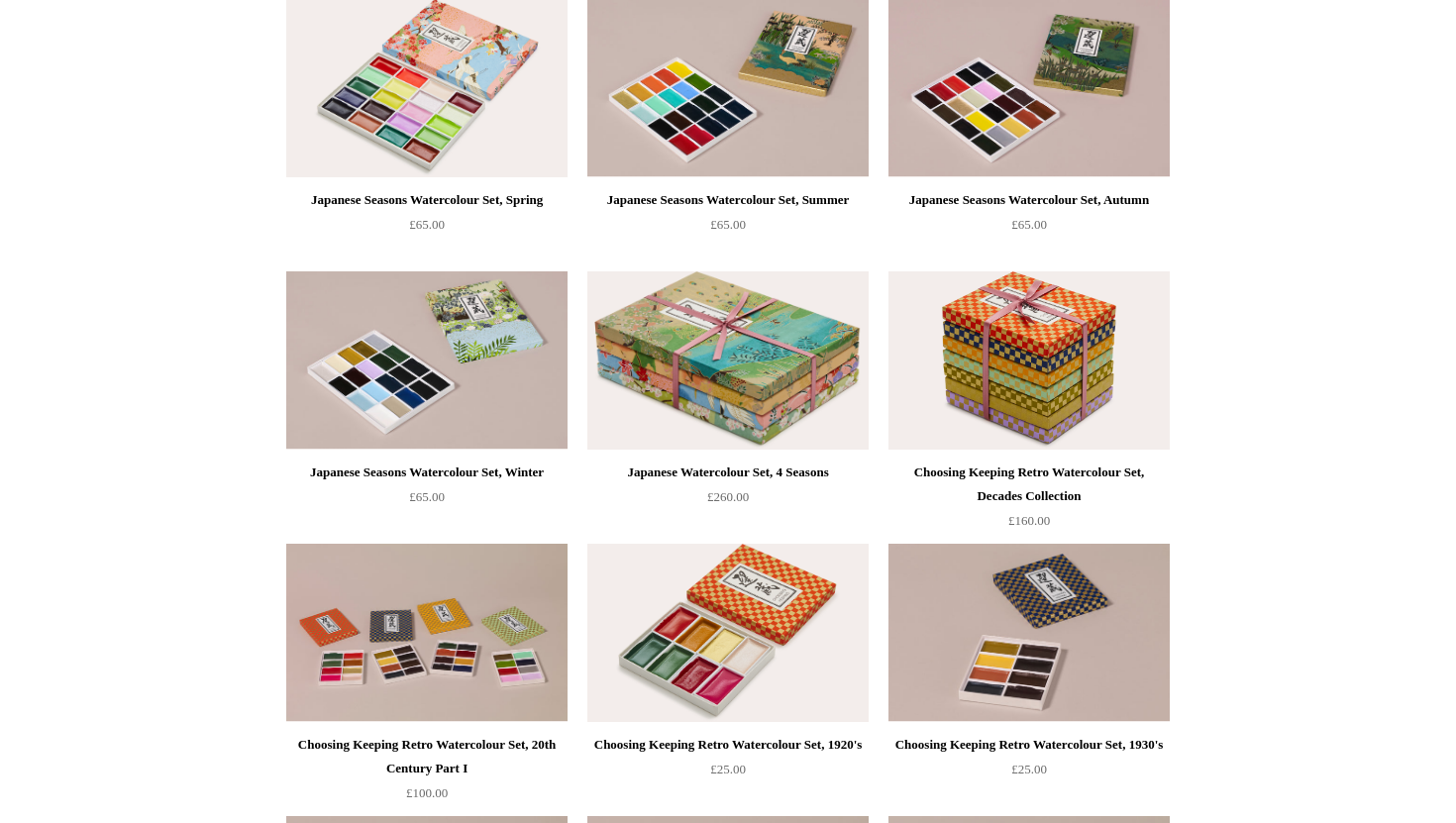 scroll, scrollTop: 0, scrollLeft: 0, axis: both 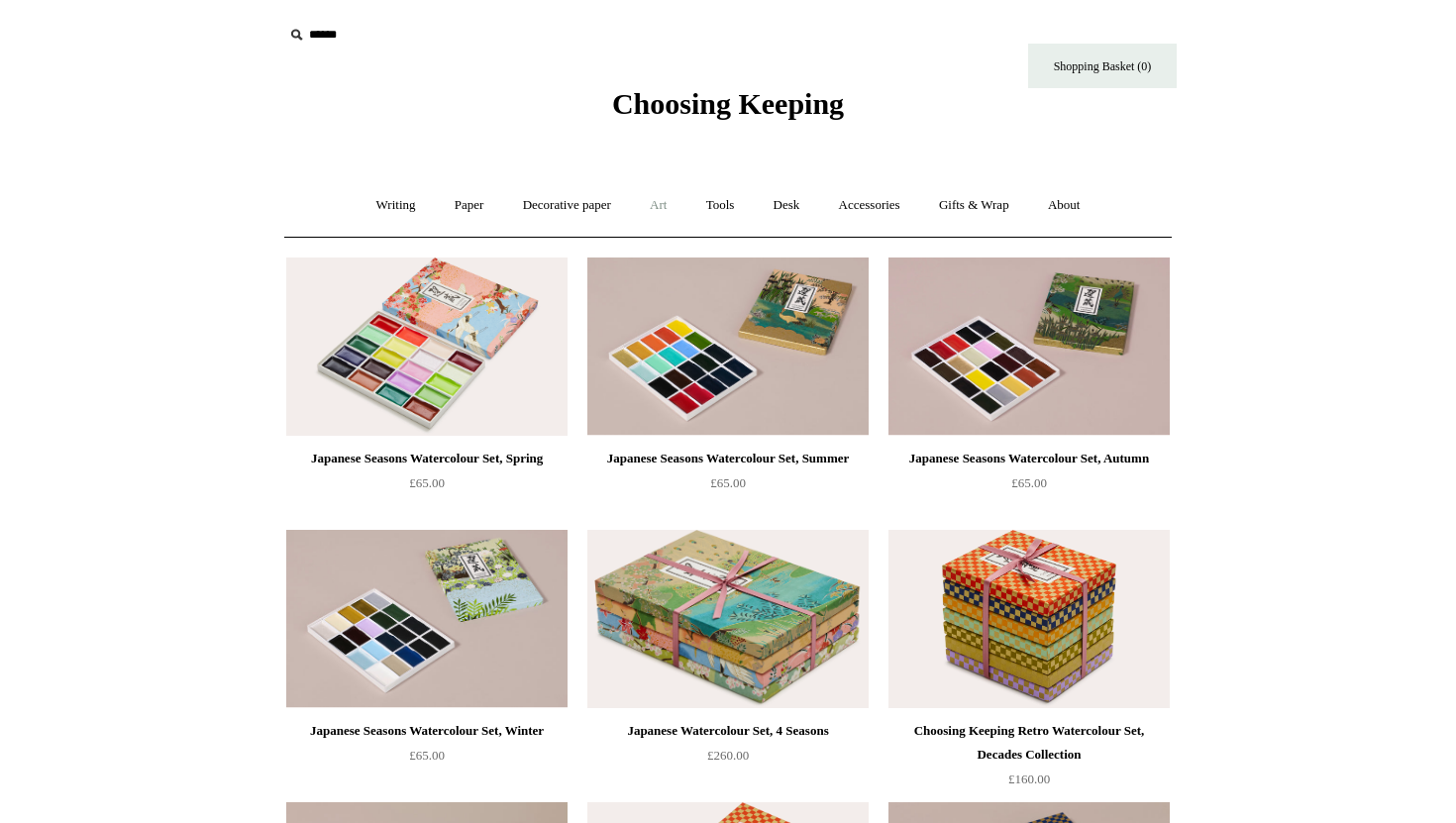 click on "Art +" at bounding box center (658, 205) 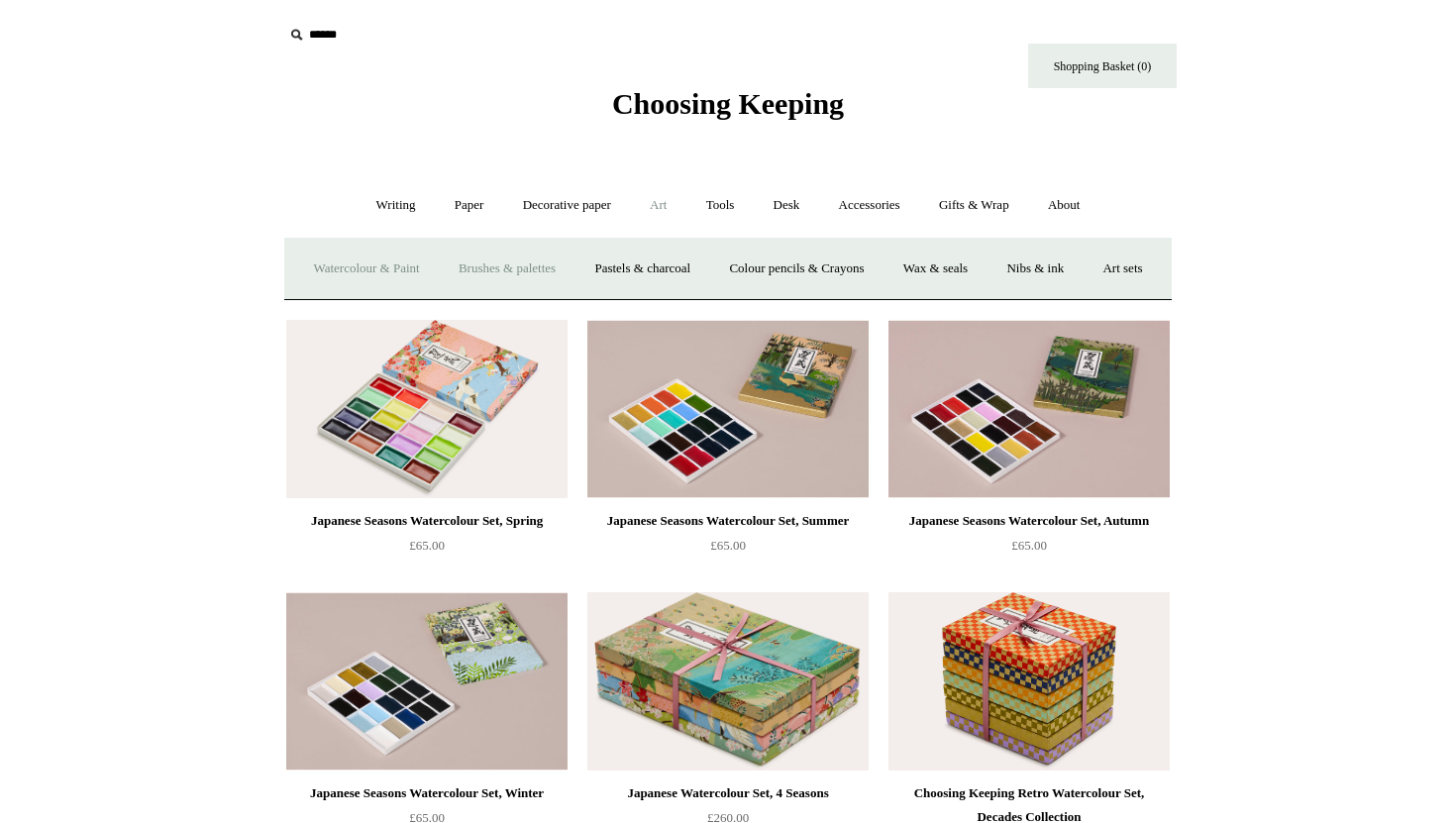 click on "Brushes & palettes" at bounding box center [507, 268] 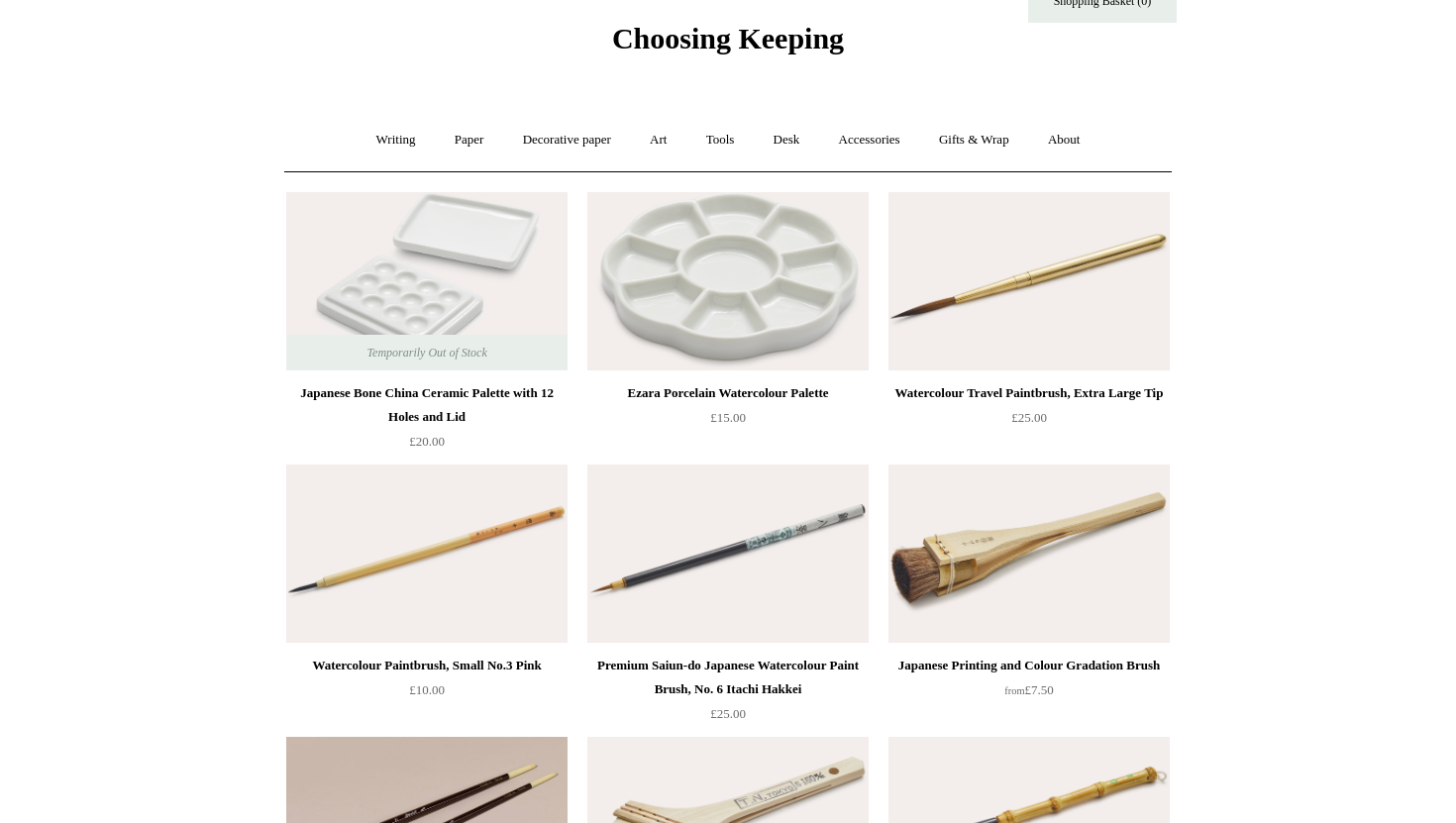 scroll, scrollTop: 0, scrollLeft: 0, axis: both 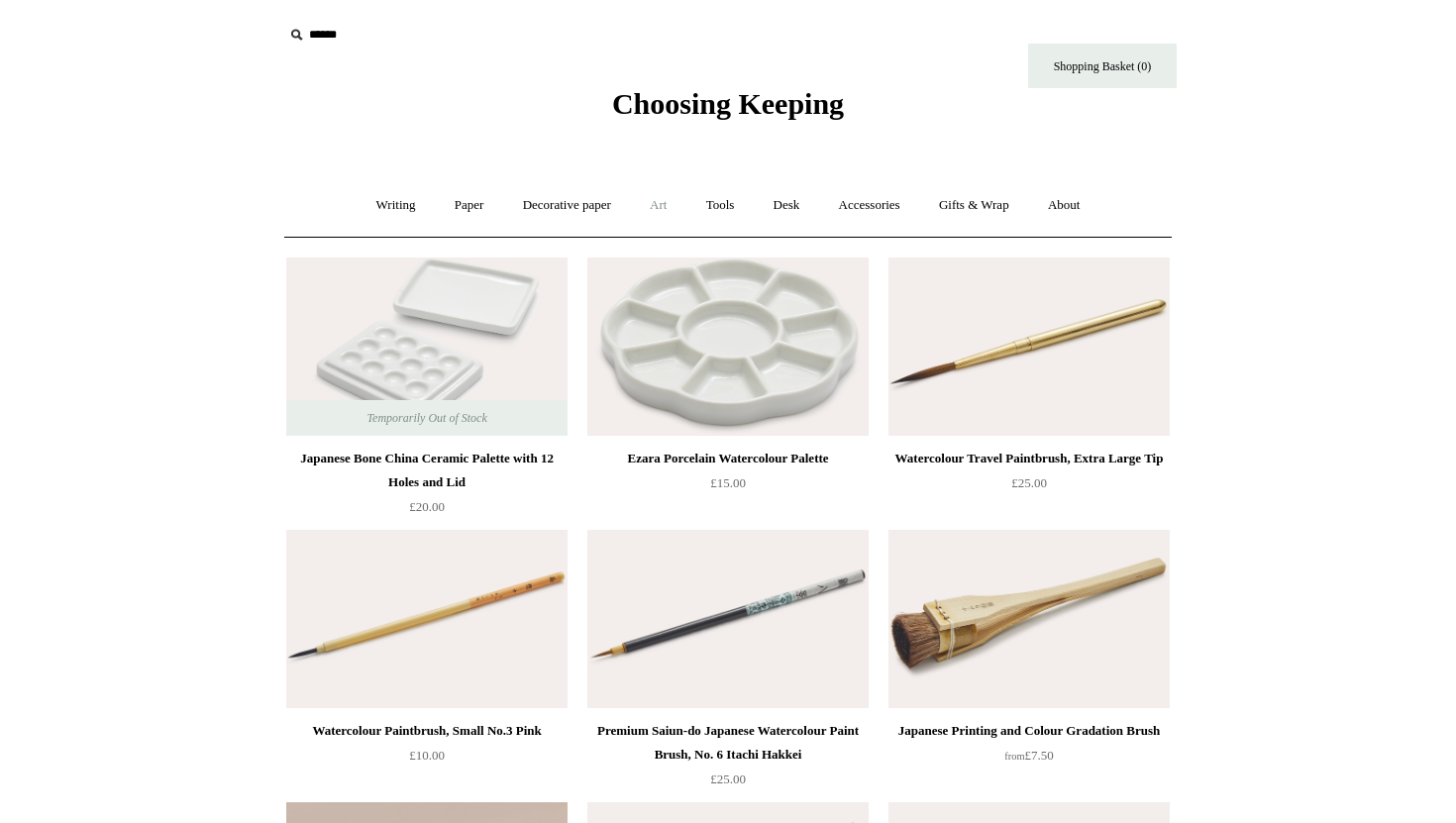 click on "Art +" at bounding box center (658, 205) 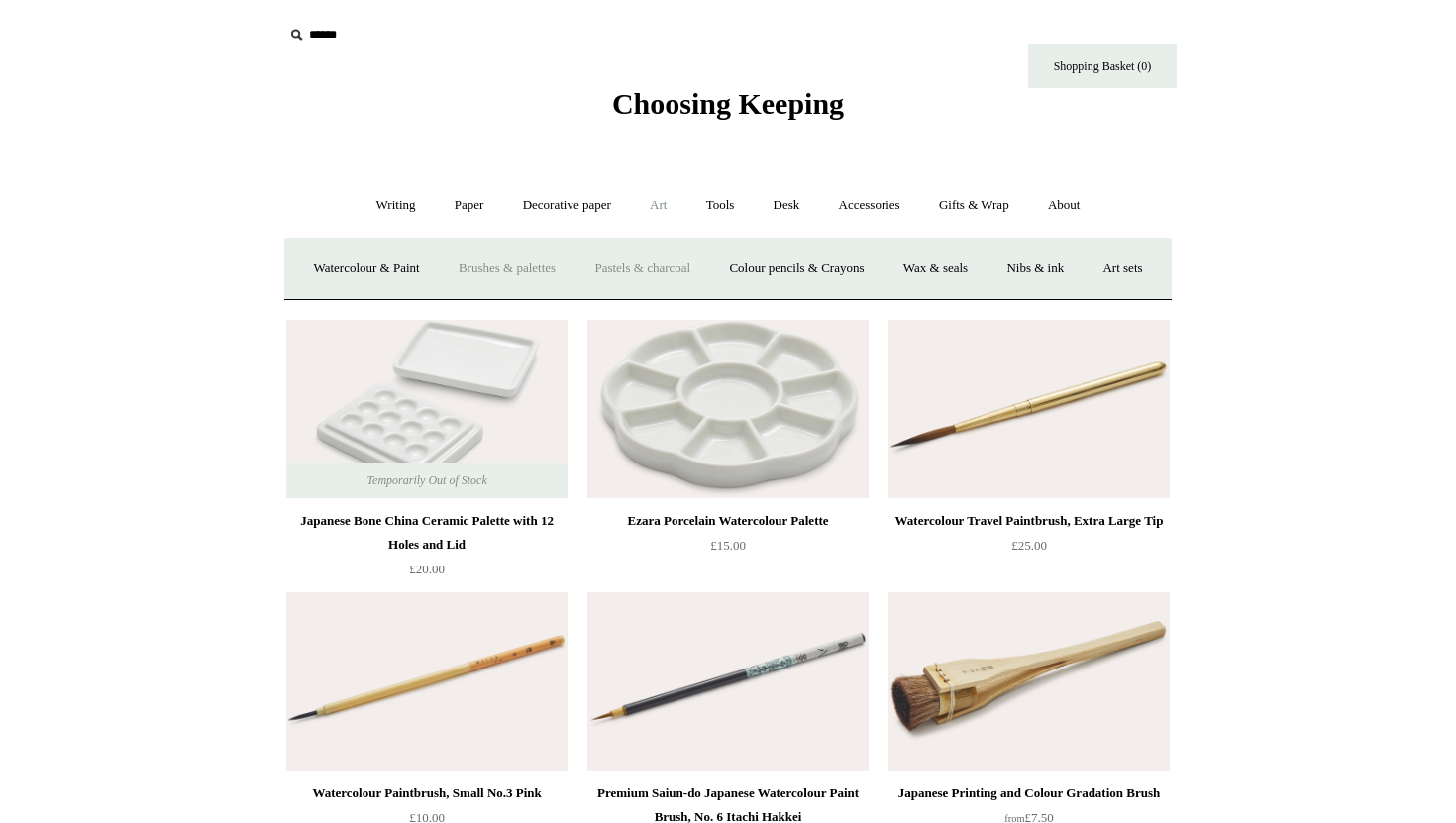 click on "Pastels & charcoal" at bounding box center [642, 268] 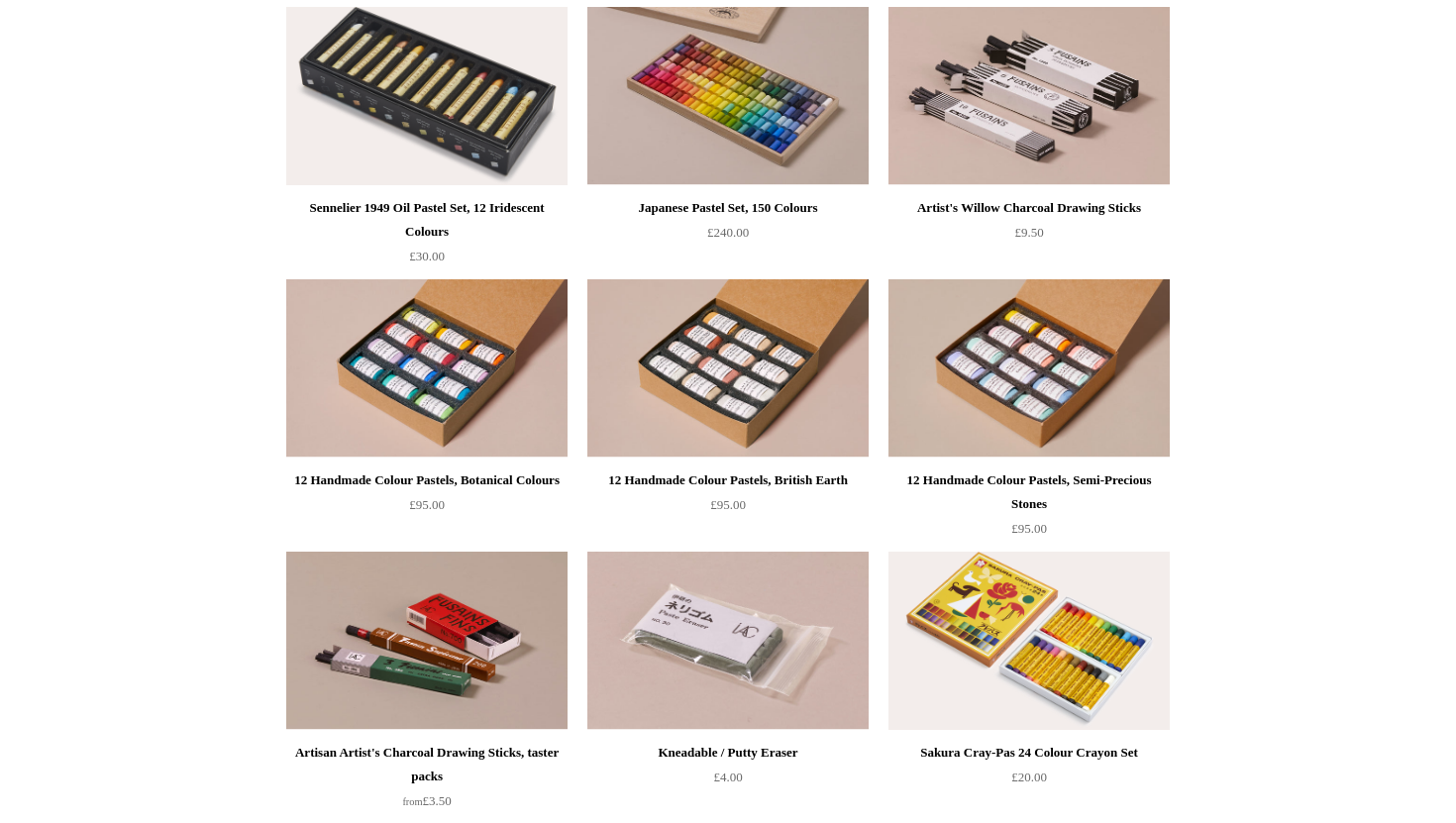 scroll, scrollTop: 0, scrollLeft: 0, axis: both 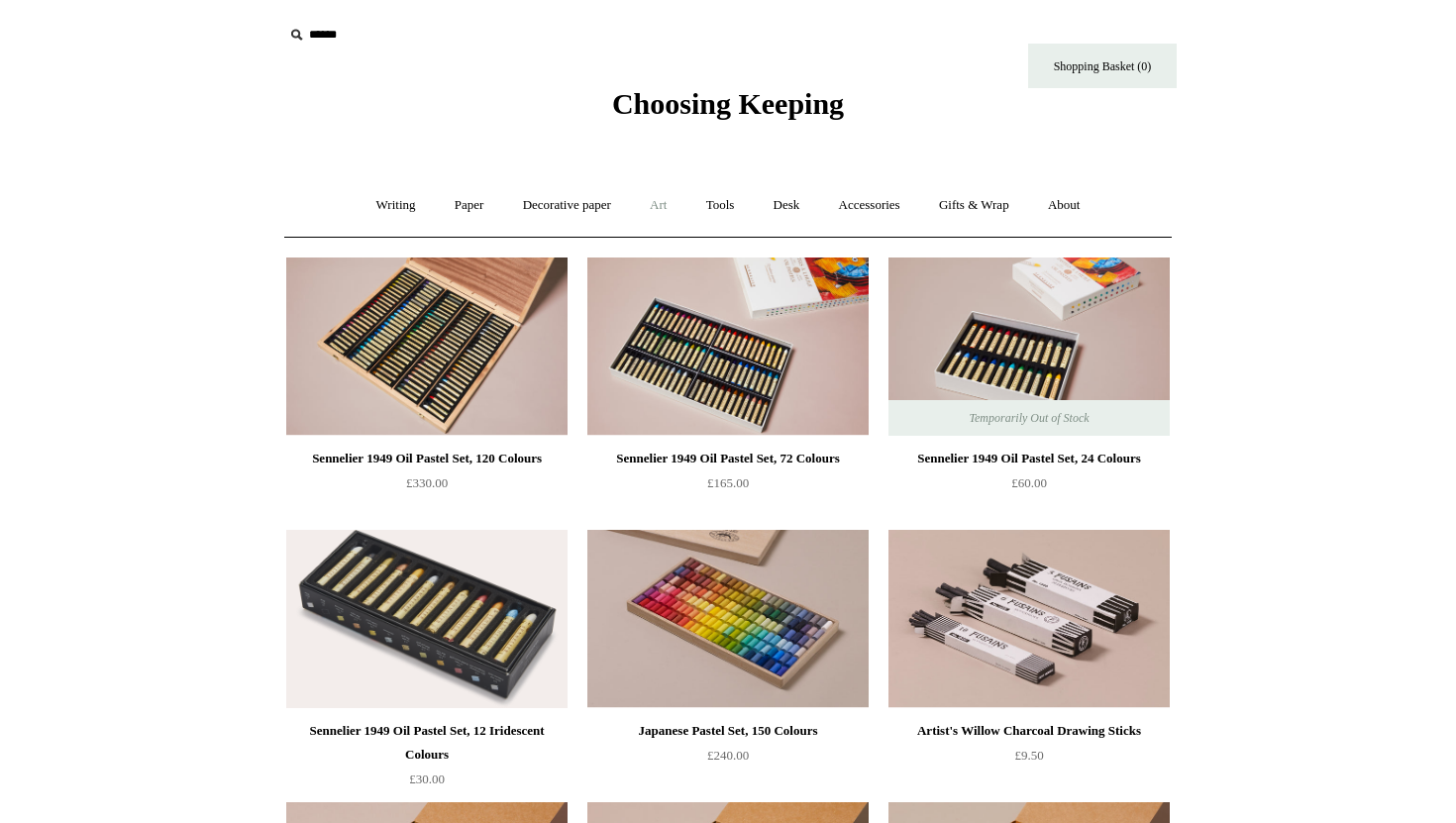 click on "Art +" at bounding box center [658, 205] 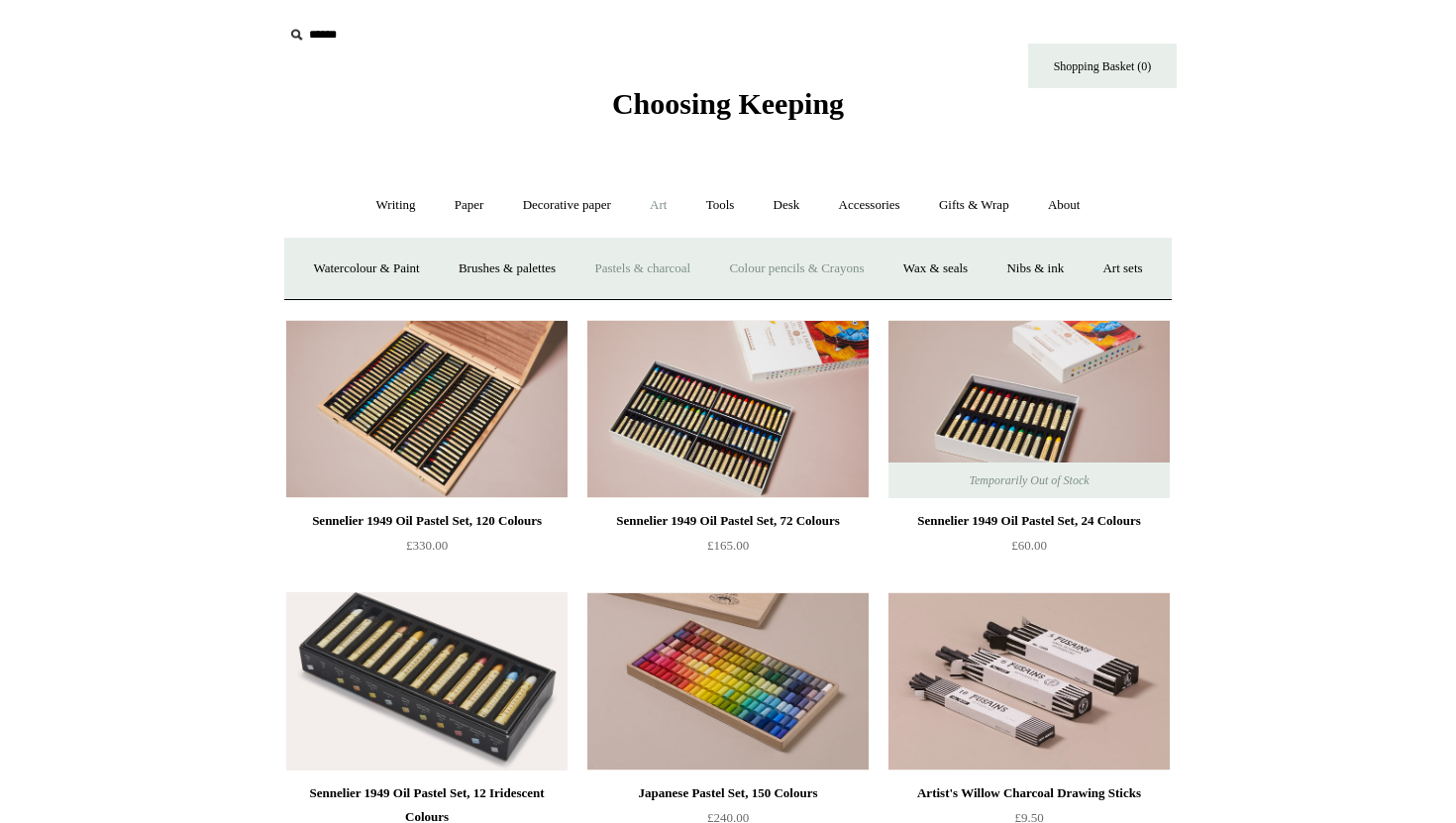 click on "Colour pencils & Crayons" at bounding box center [796, 268] 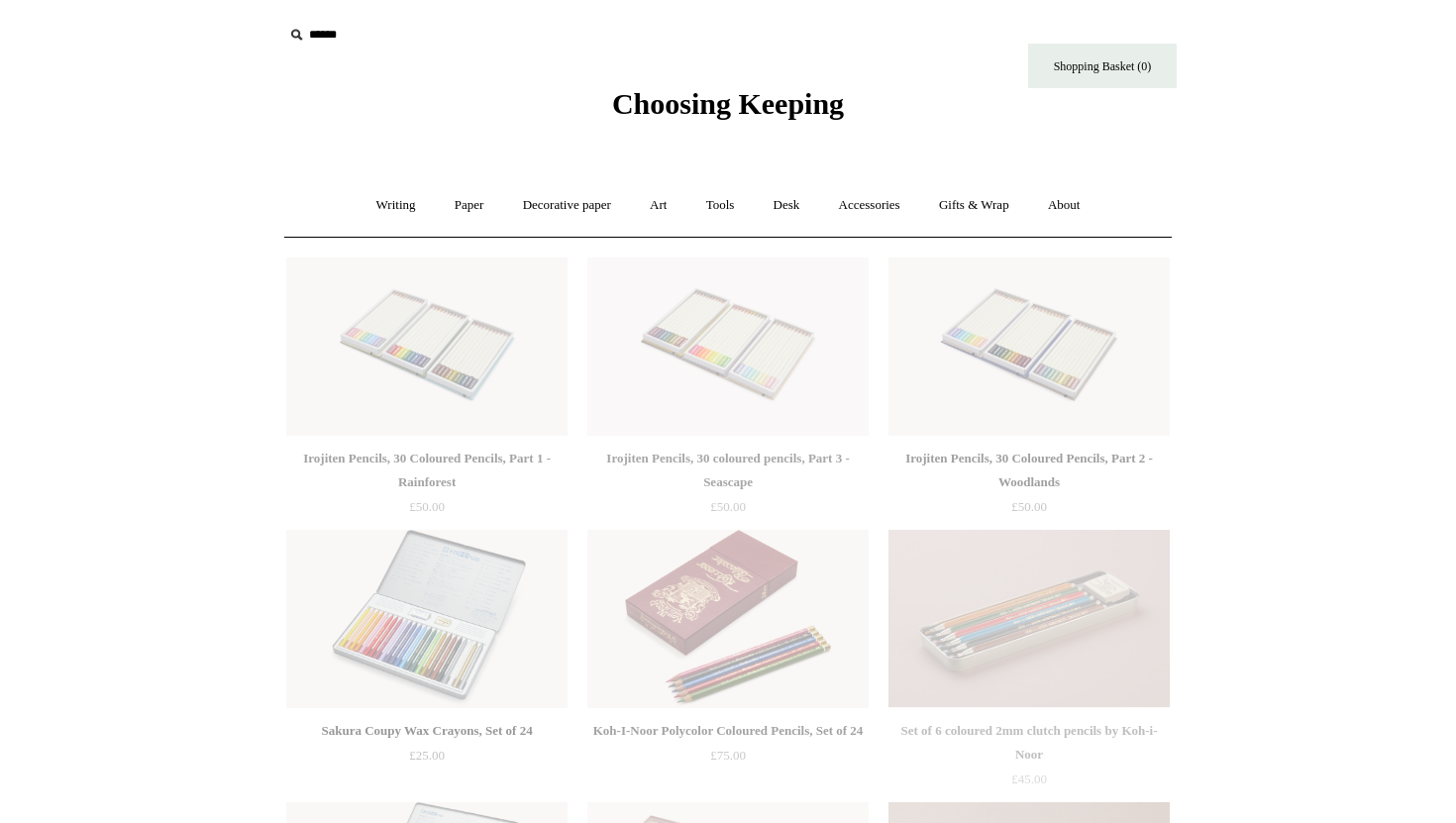 scroll, scrollTop: 0, scrollLeft: 0, axis: both 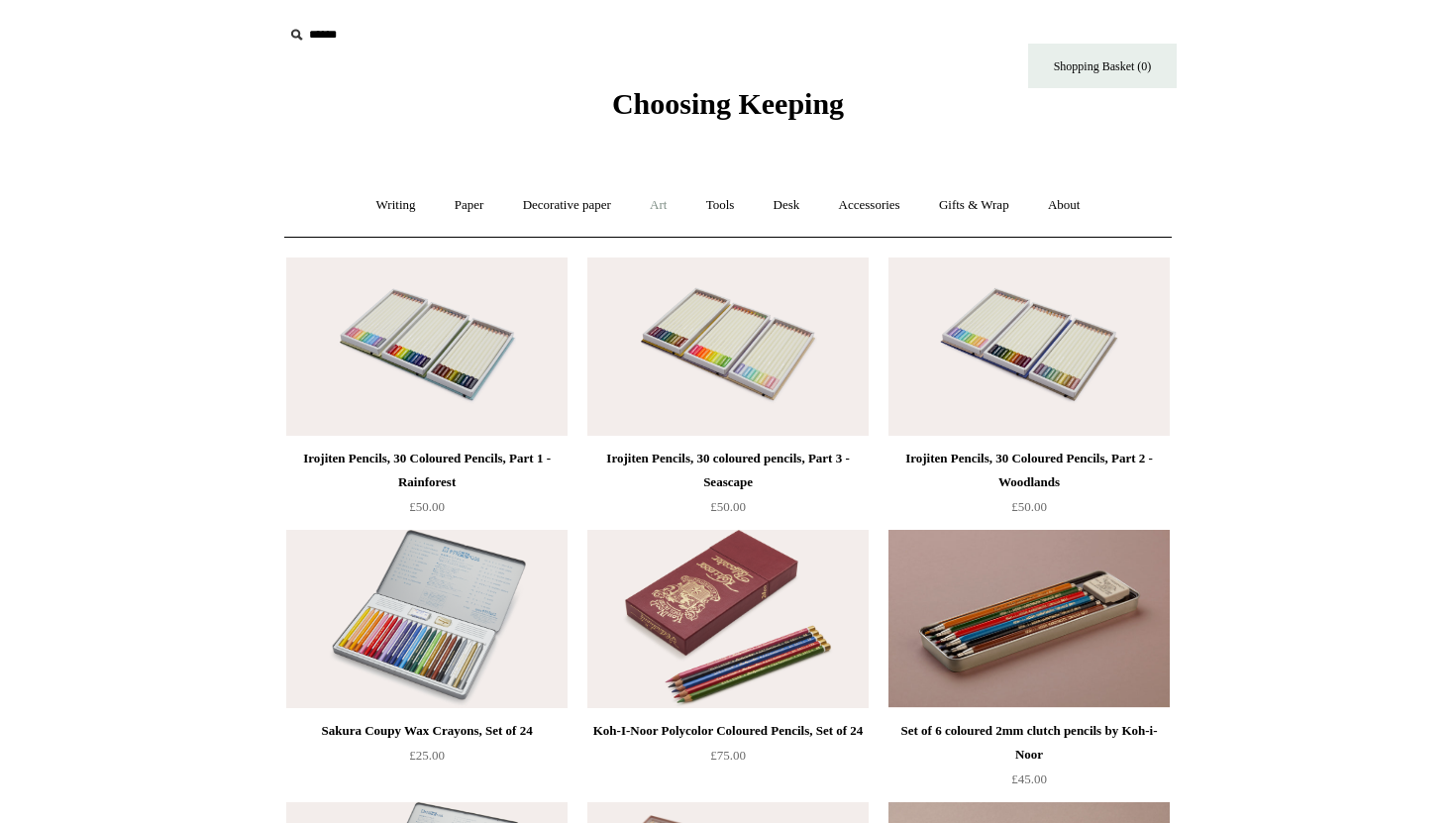 click on "Art +" at bounding box center (658, 205) 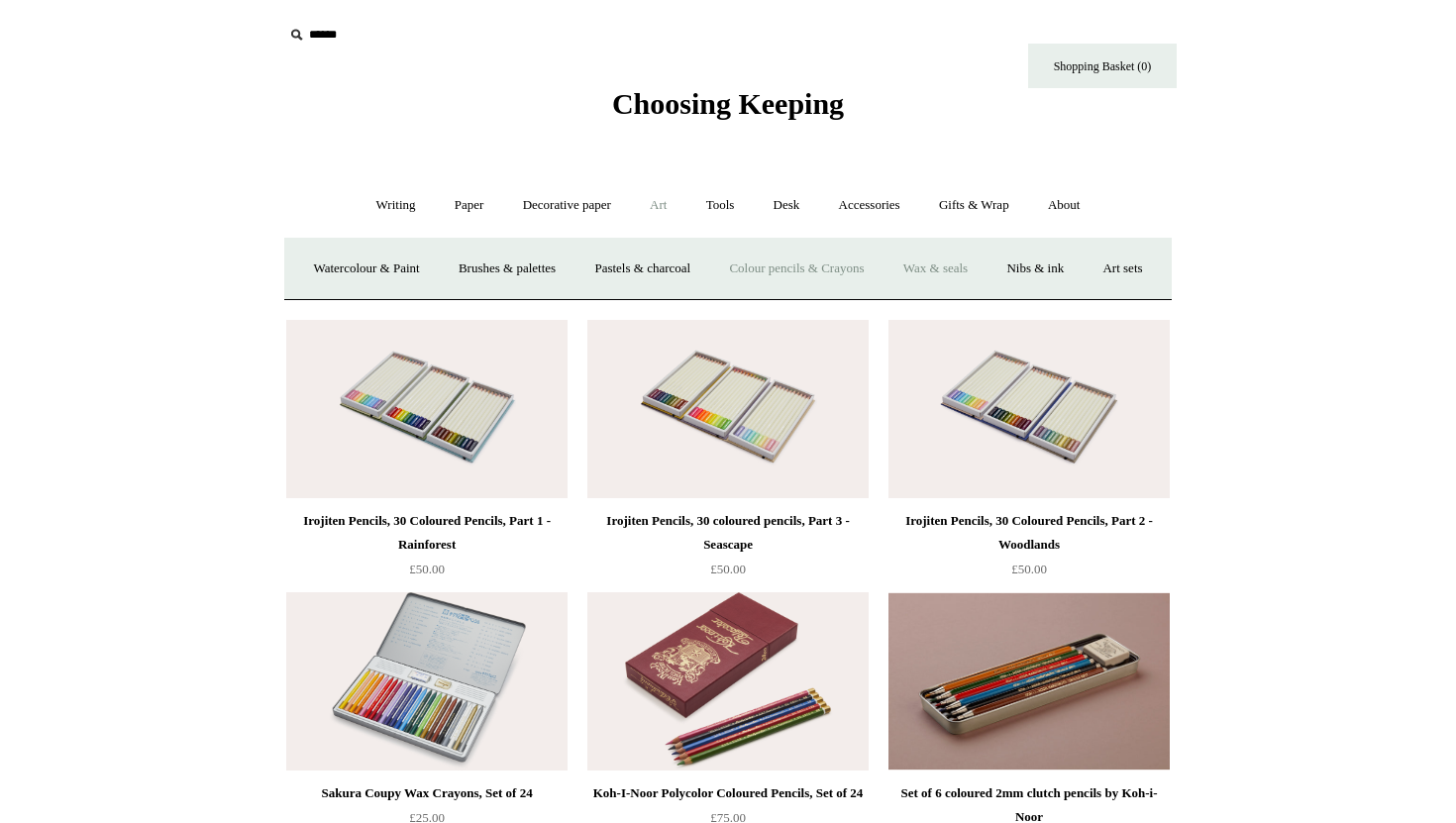 click on "Wax & seals" at bounding box center [935, 268] 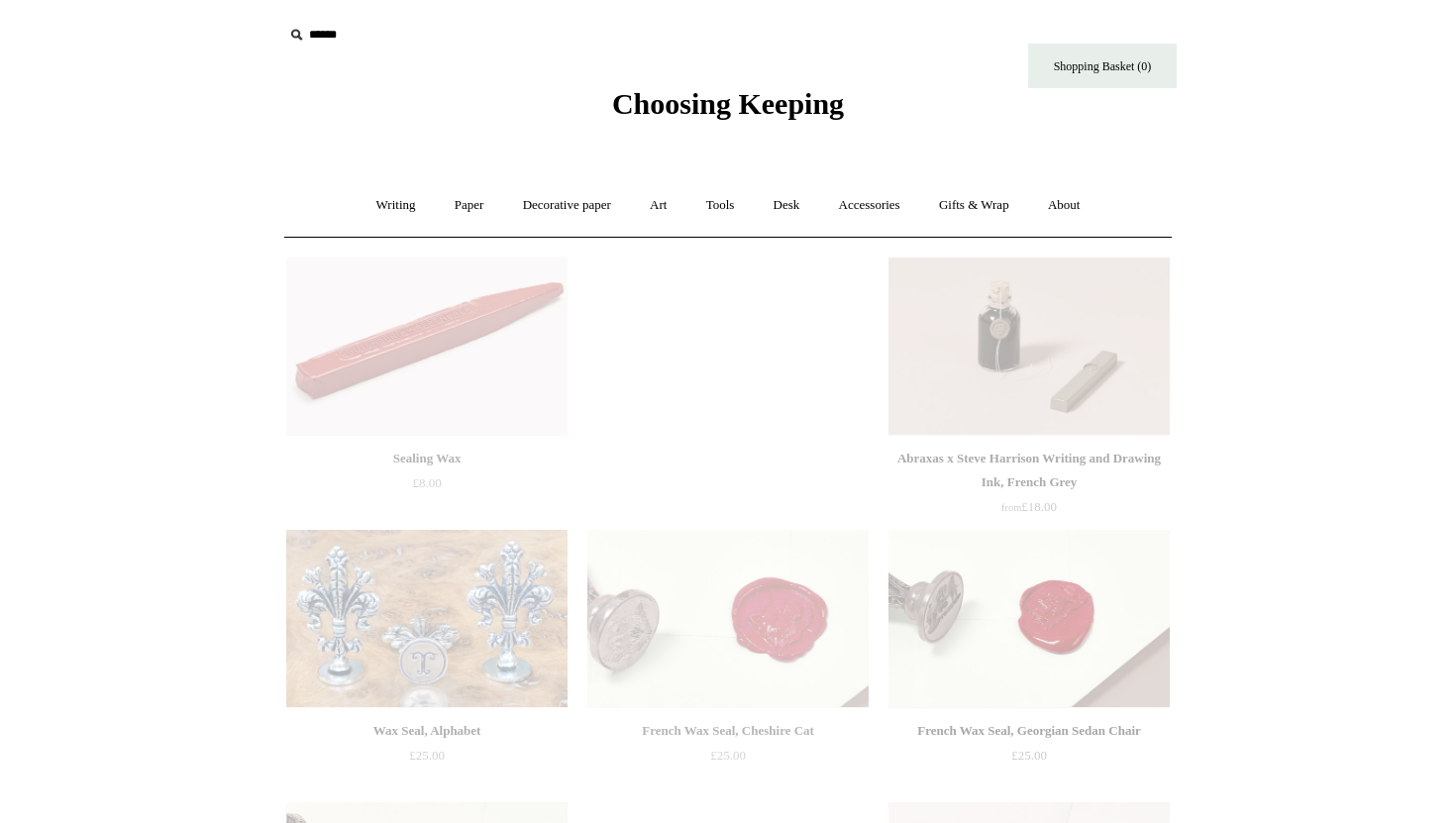 scroll, scrollTop: 0, scrollLeft: 0, axis: both 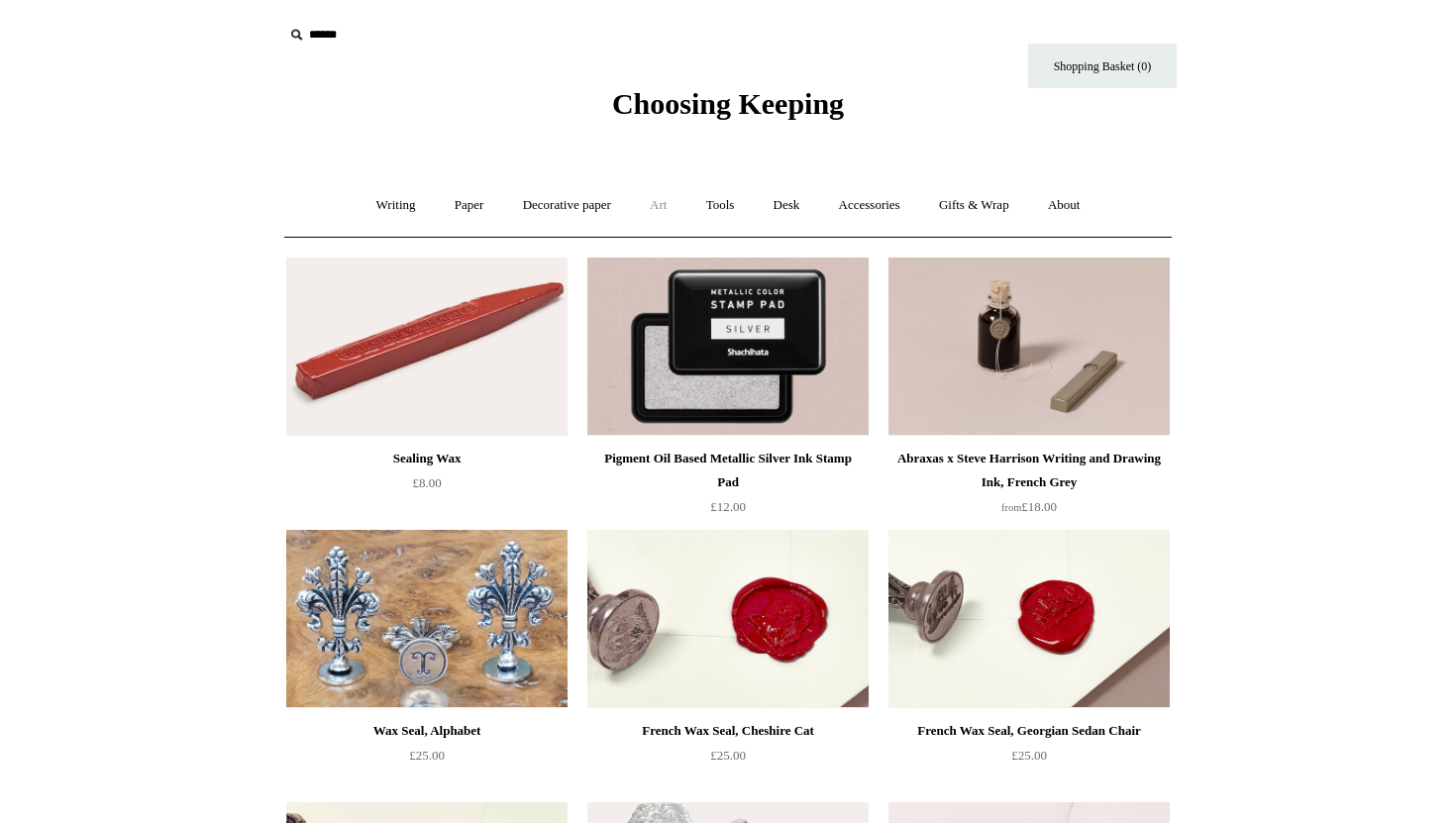 click on "Art +" at bounding box center [658, 205] 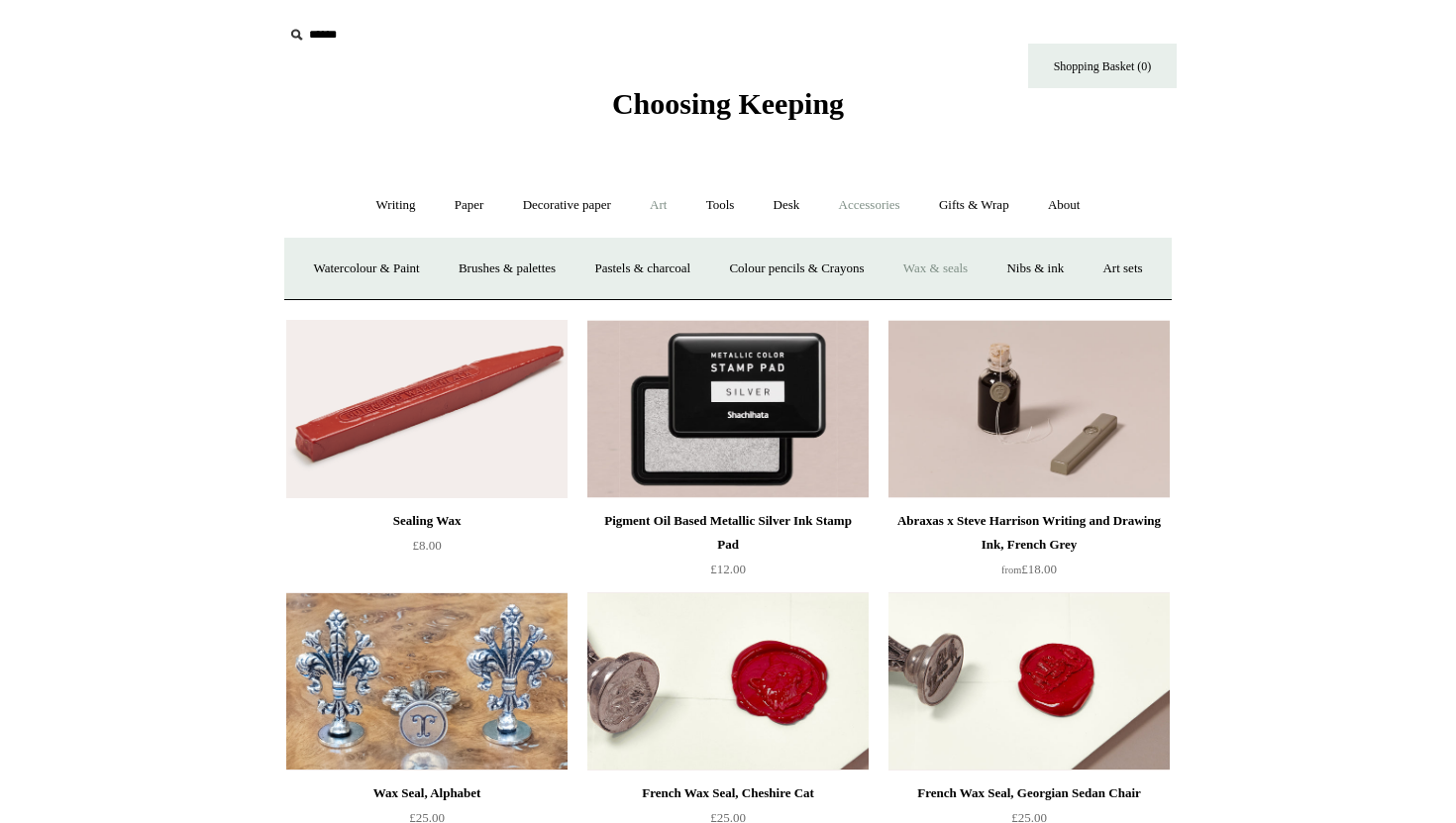 click on "Accessories +" at bounding box center [870, 205] 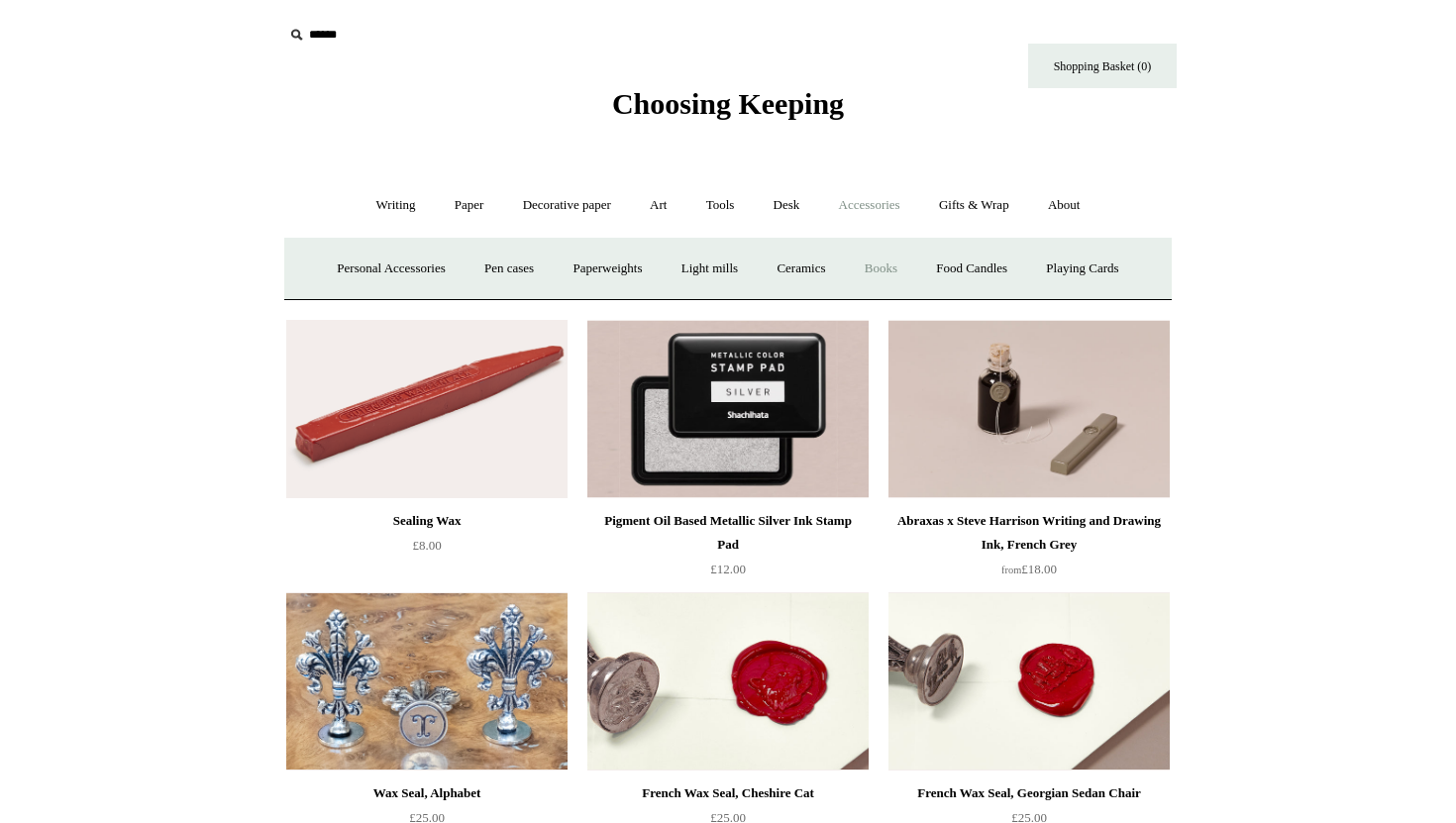 click on "Books" at bounding box center [881, 268] 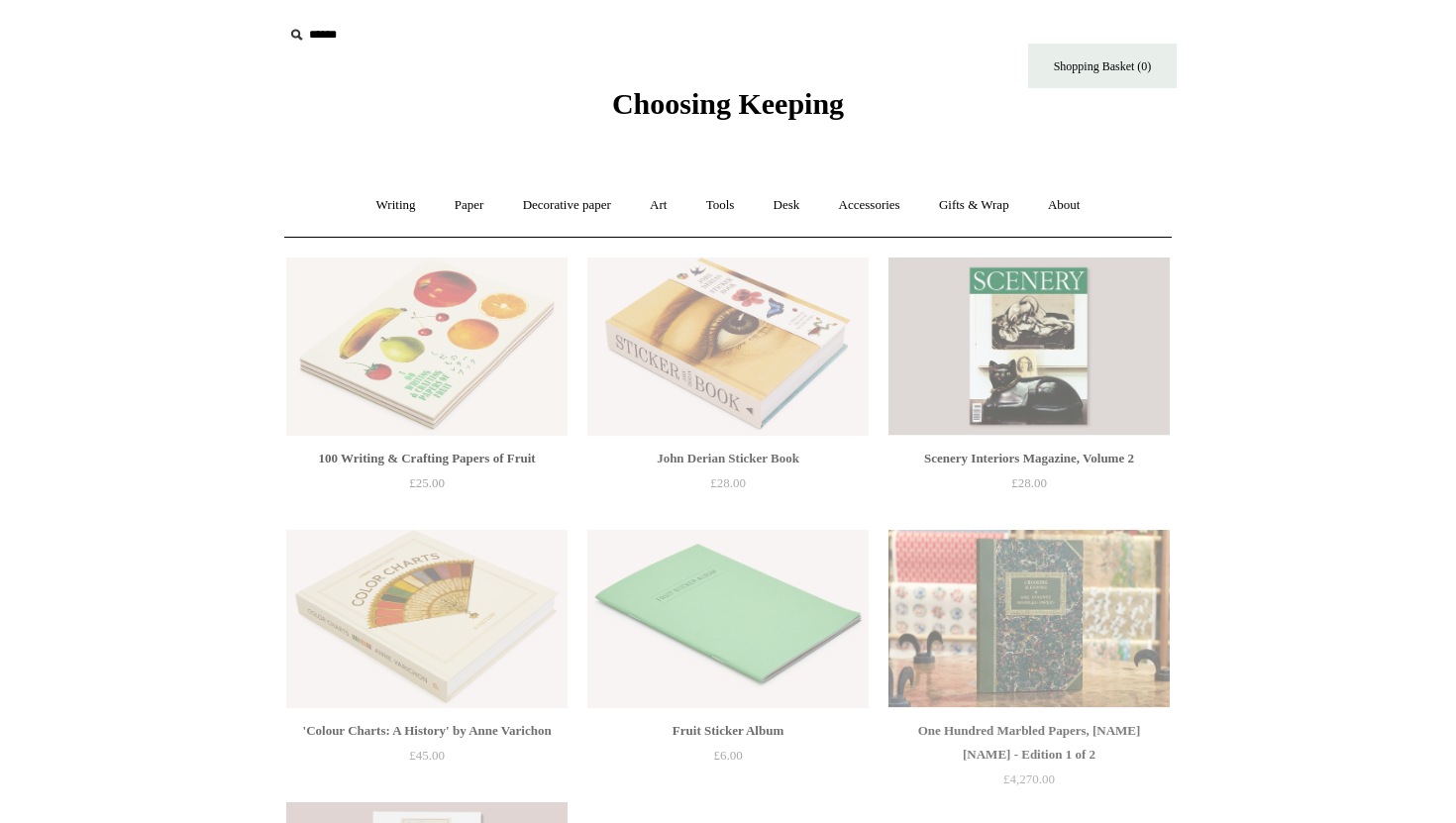 scroll, scrollTop: 0, scrollLeft: 0, axis: both 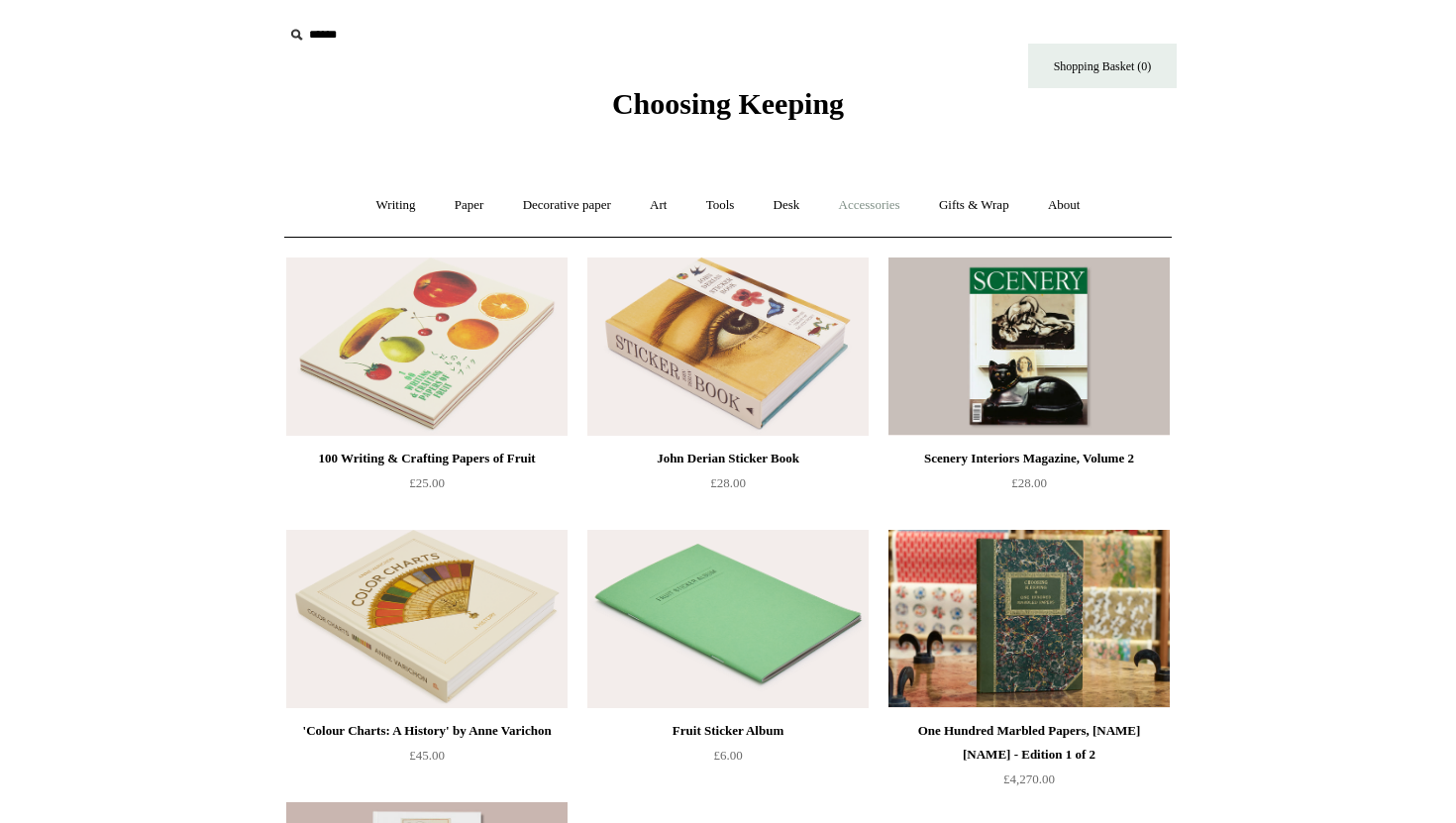 click on "Accessories +" at bounding box center [870, 205] 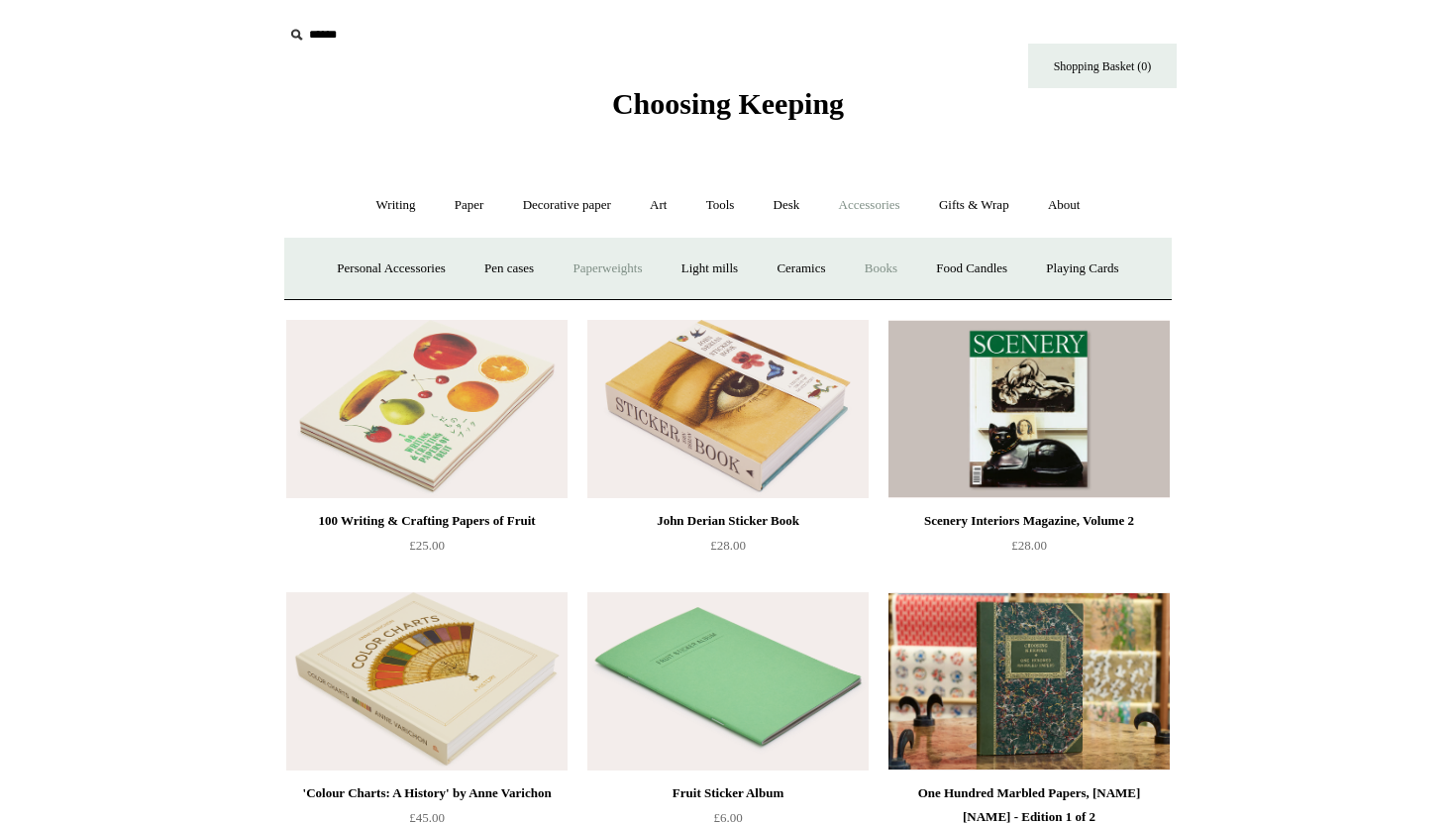 click on "Paperweights +" at bounding box center [607, 268] 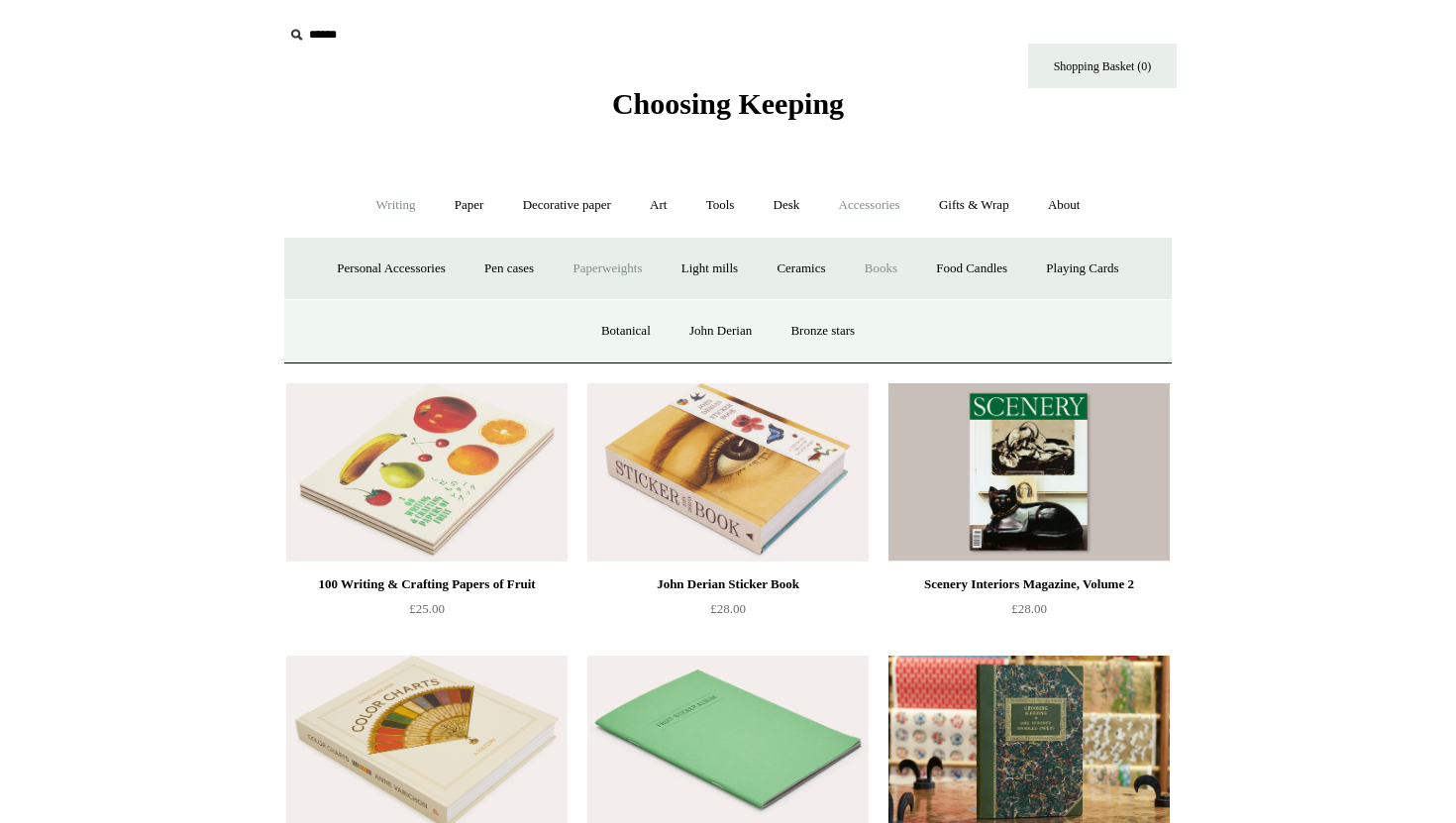 click on "Writing +" at bounding box center (396, 205) 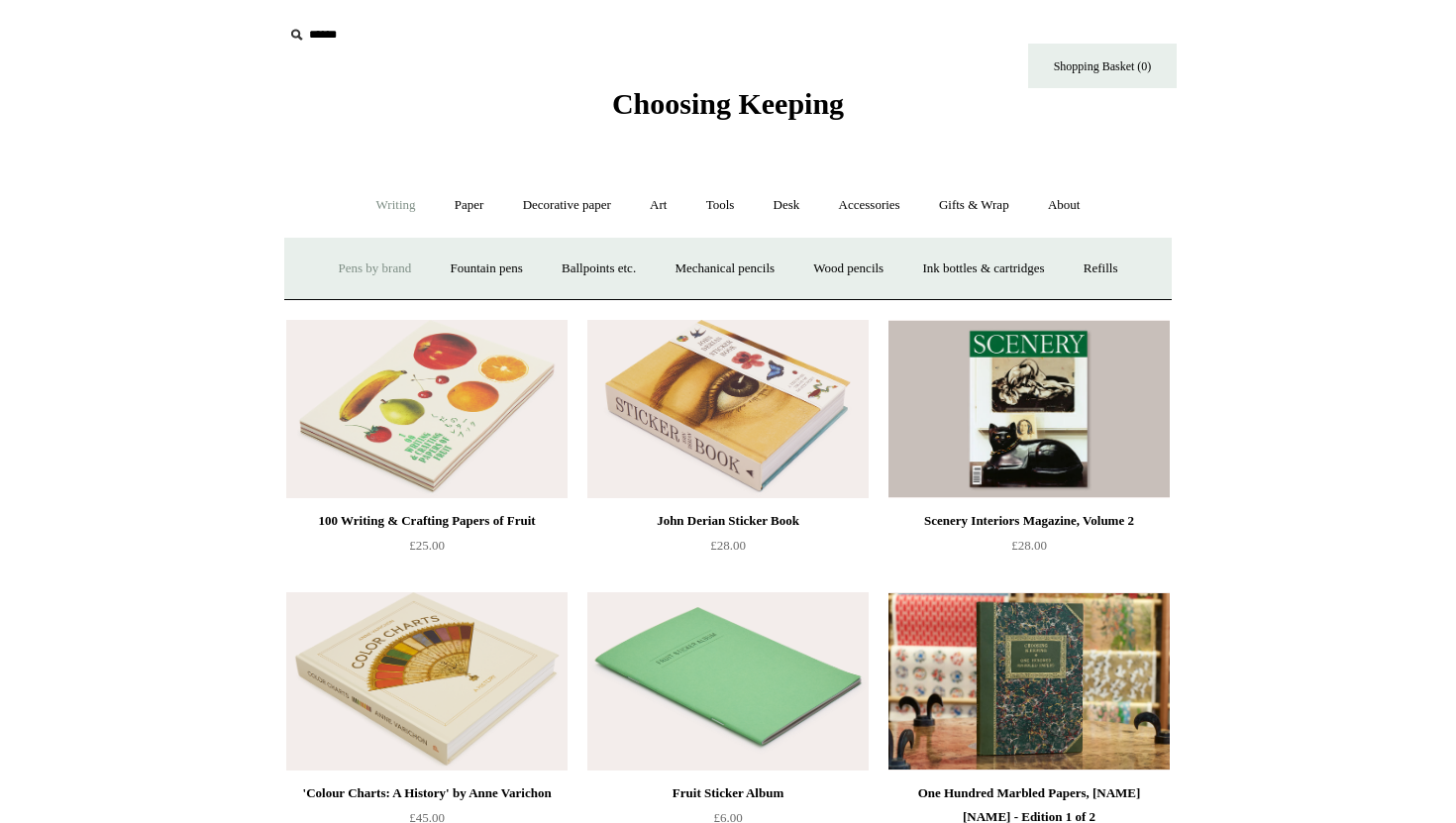click on "Pens by brand +" at bounding box center (375, 268) 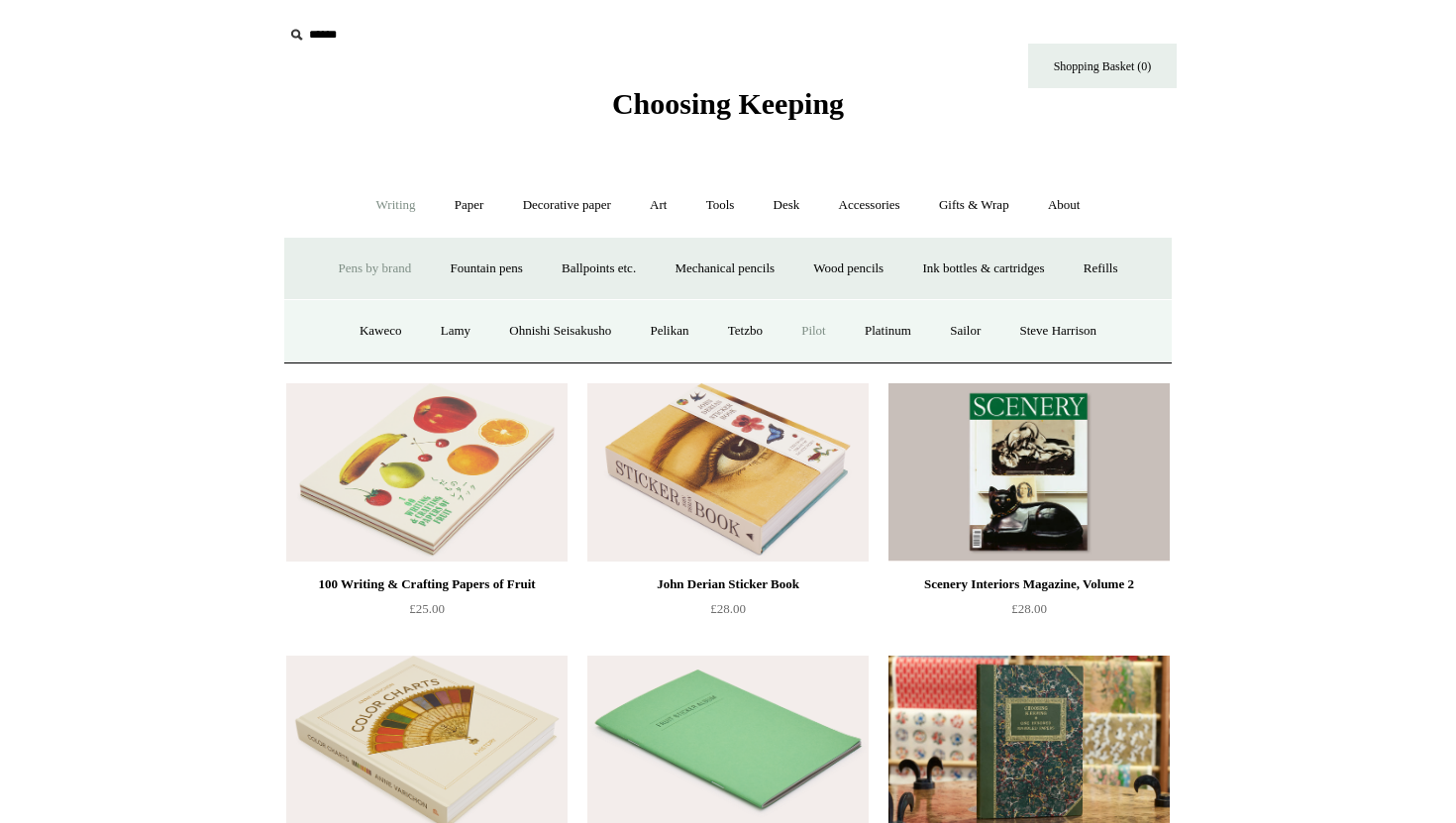 click on "Pilot" at bounding box center (813, 331) 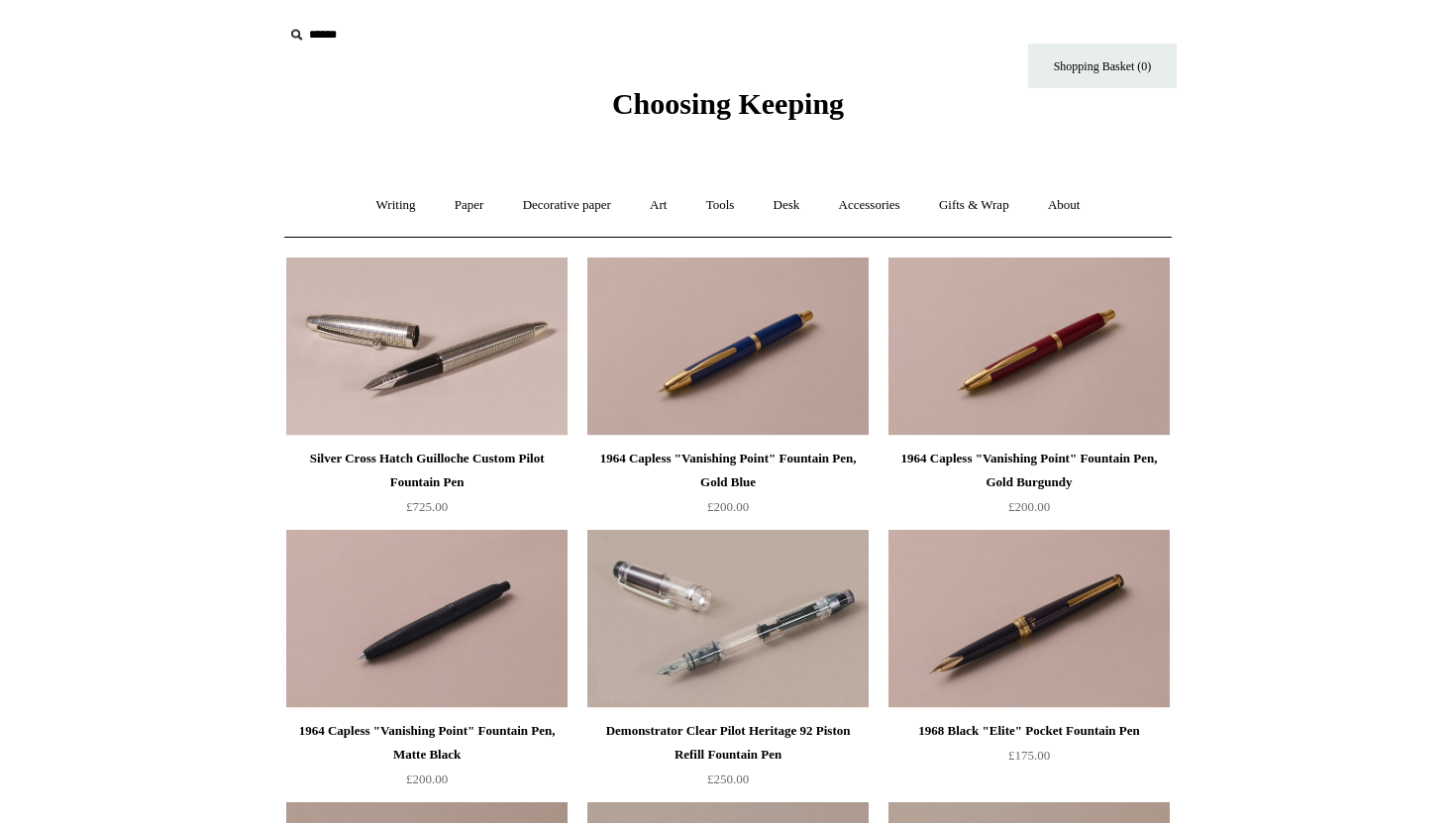 scroll, scrollTop: 0, scrollLeft: 0, axis: both 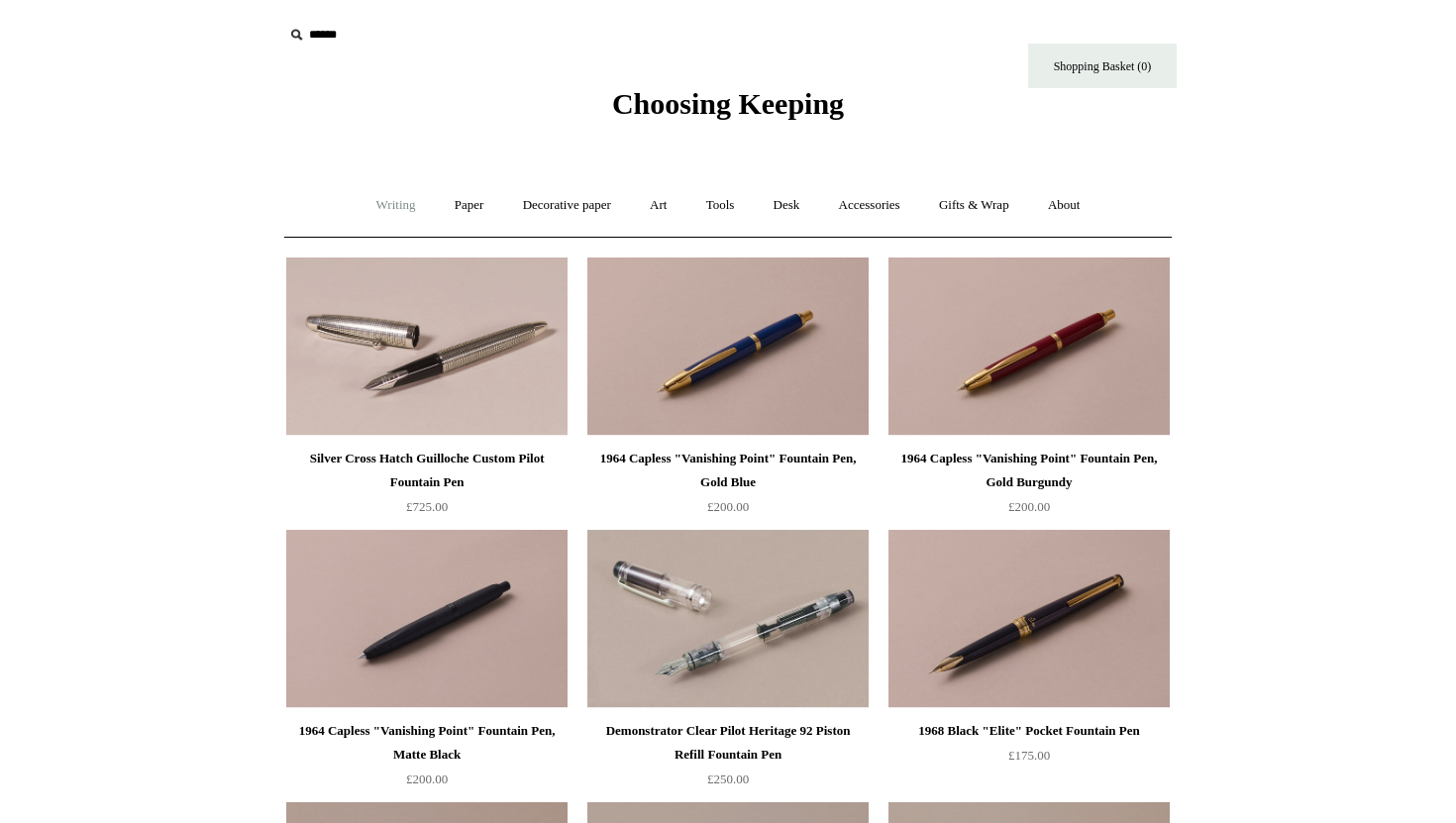 click on "Writing +" at bounding box center [396, 205] 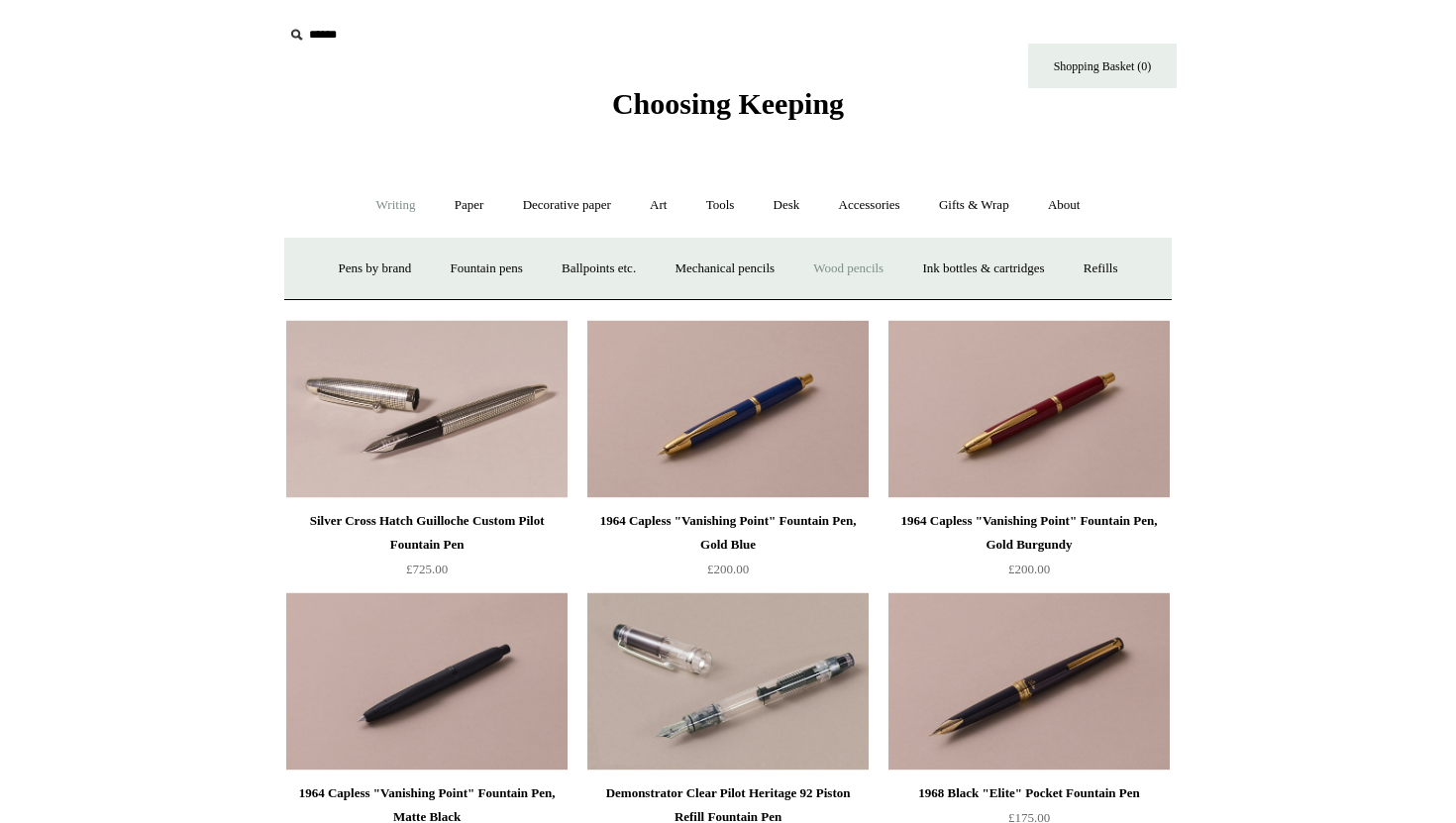 click on "Wood pencils +" at bounding box center (848, 268) 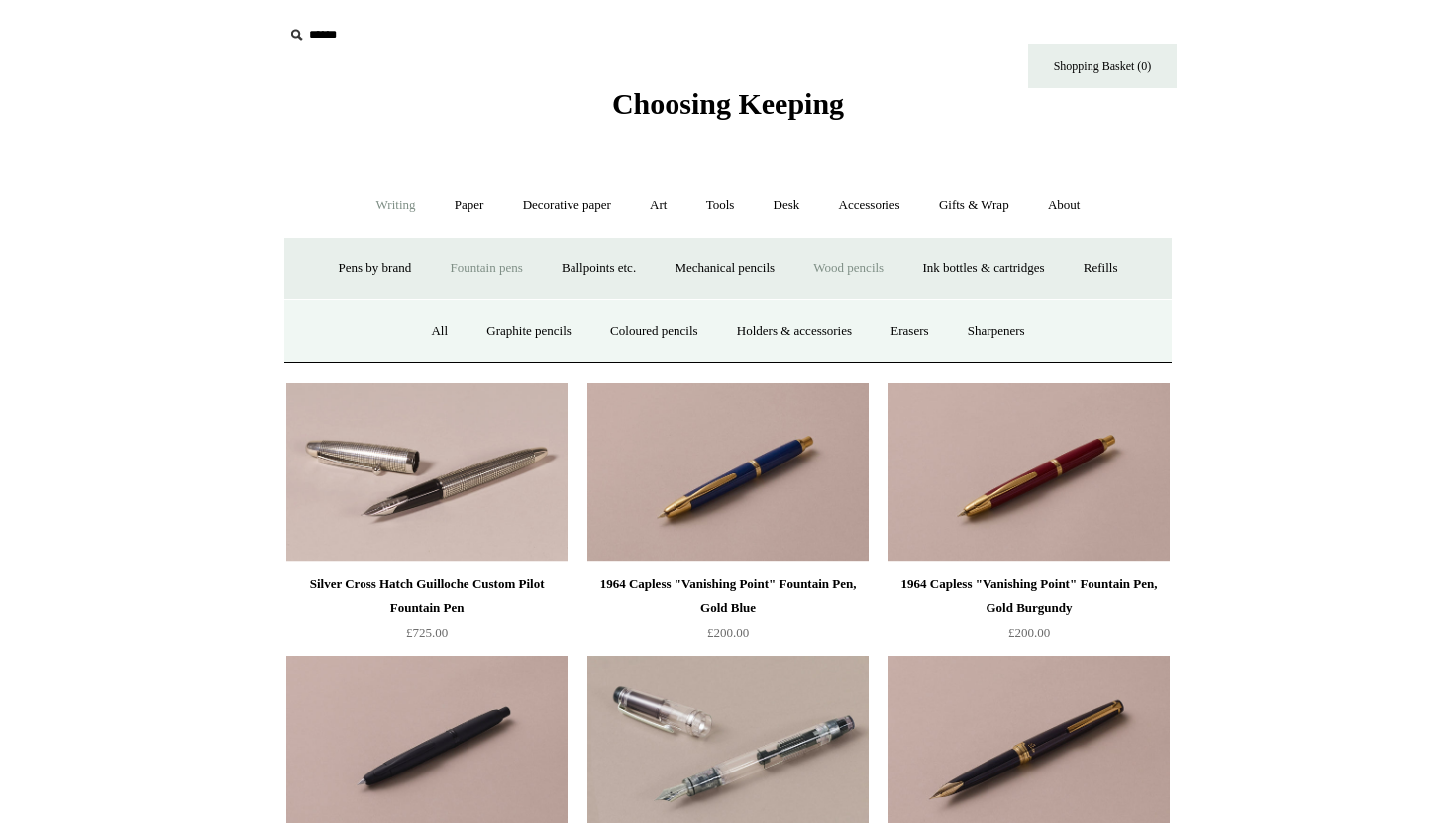 click on "Fountain pens +" at bounding box center (485, 268) 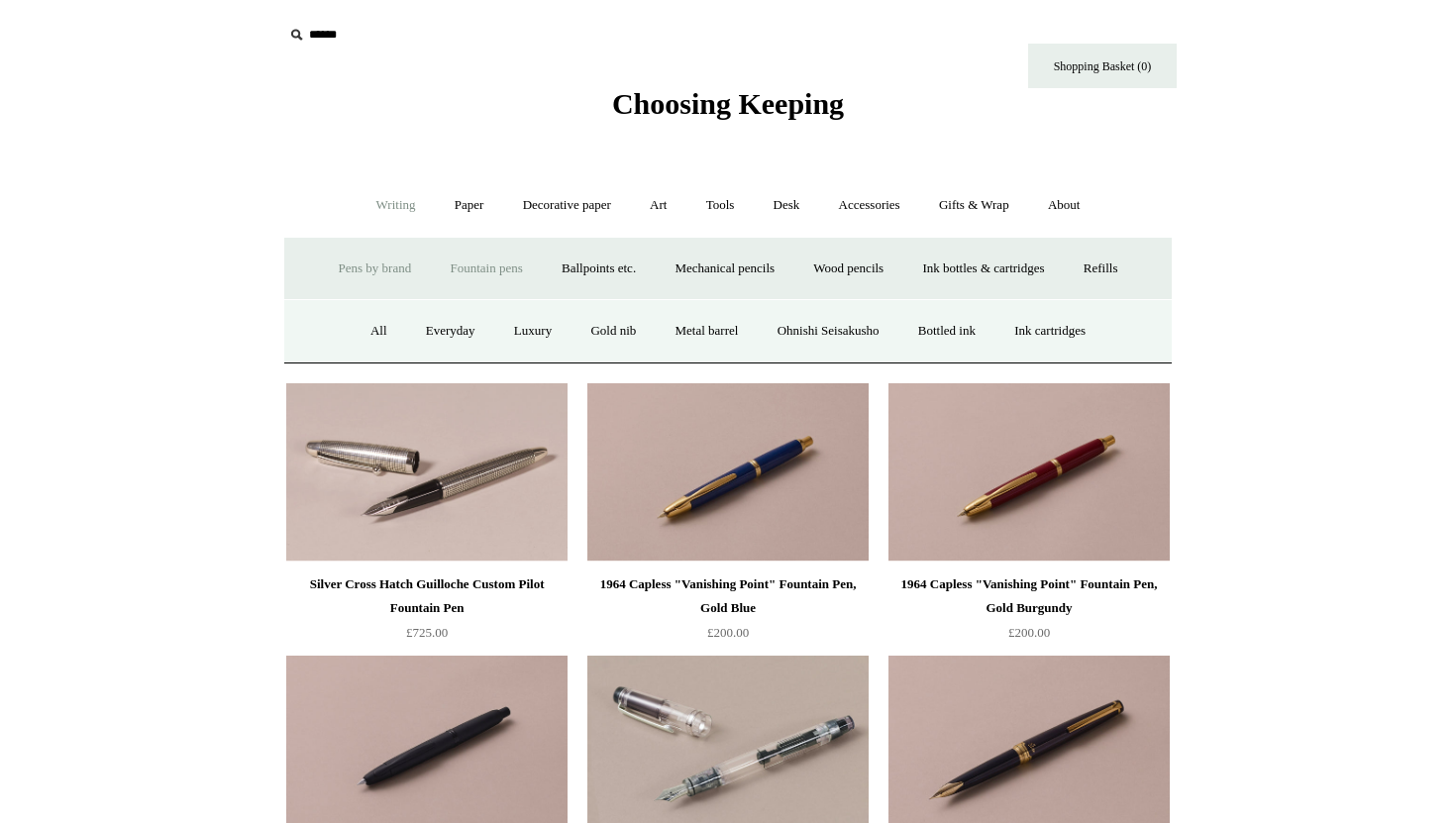 click on "Pens by brand +" at bounding box center [375, 268] 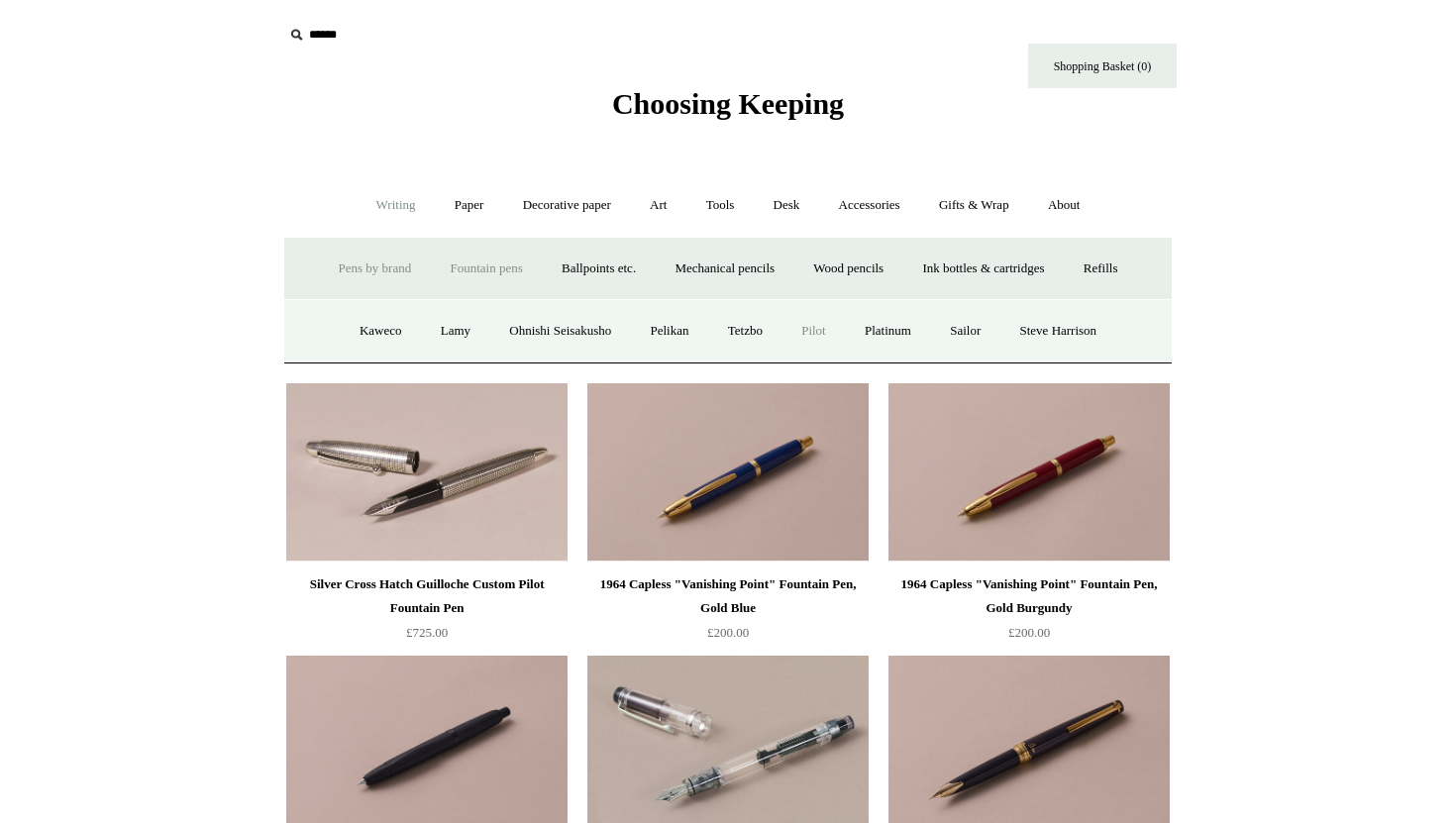 click on "Fountain pens +" at bounding box center [485, 268] 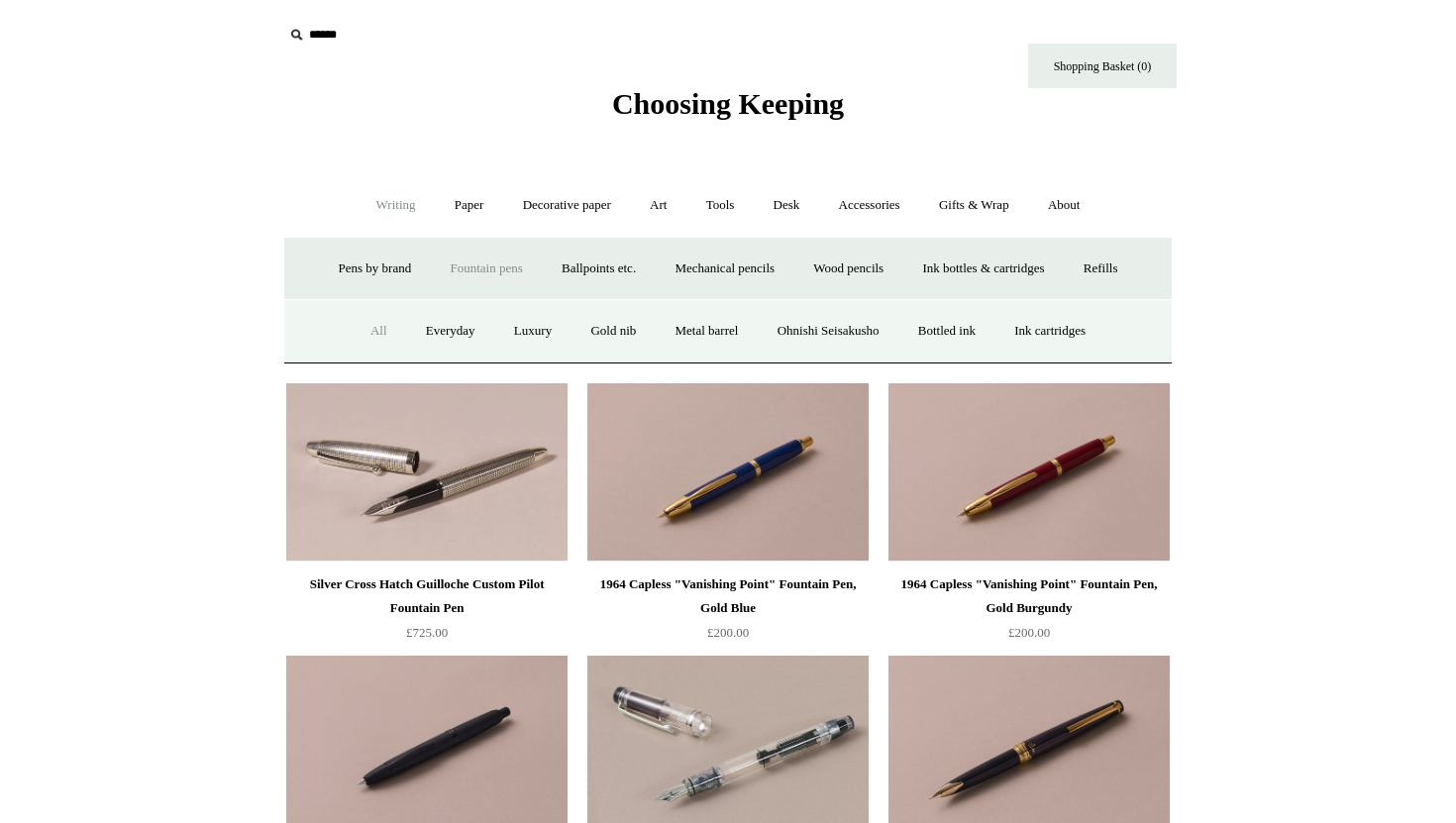 click on "All" at bounding box center [378, 331] 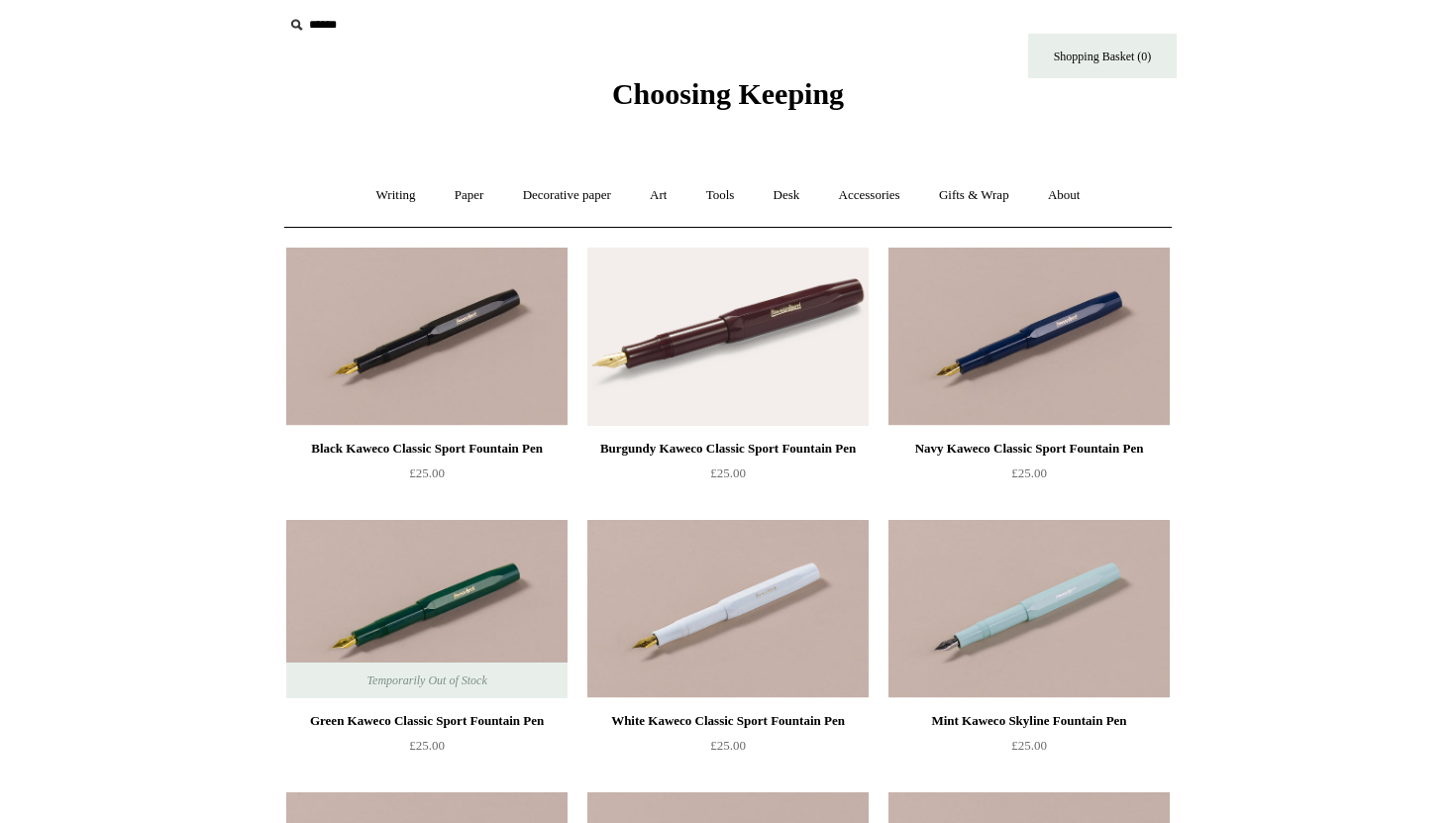 scroll, scrollTop: 0, scrollLeft: 0, axis: both 